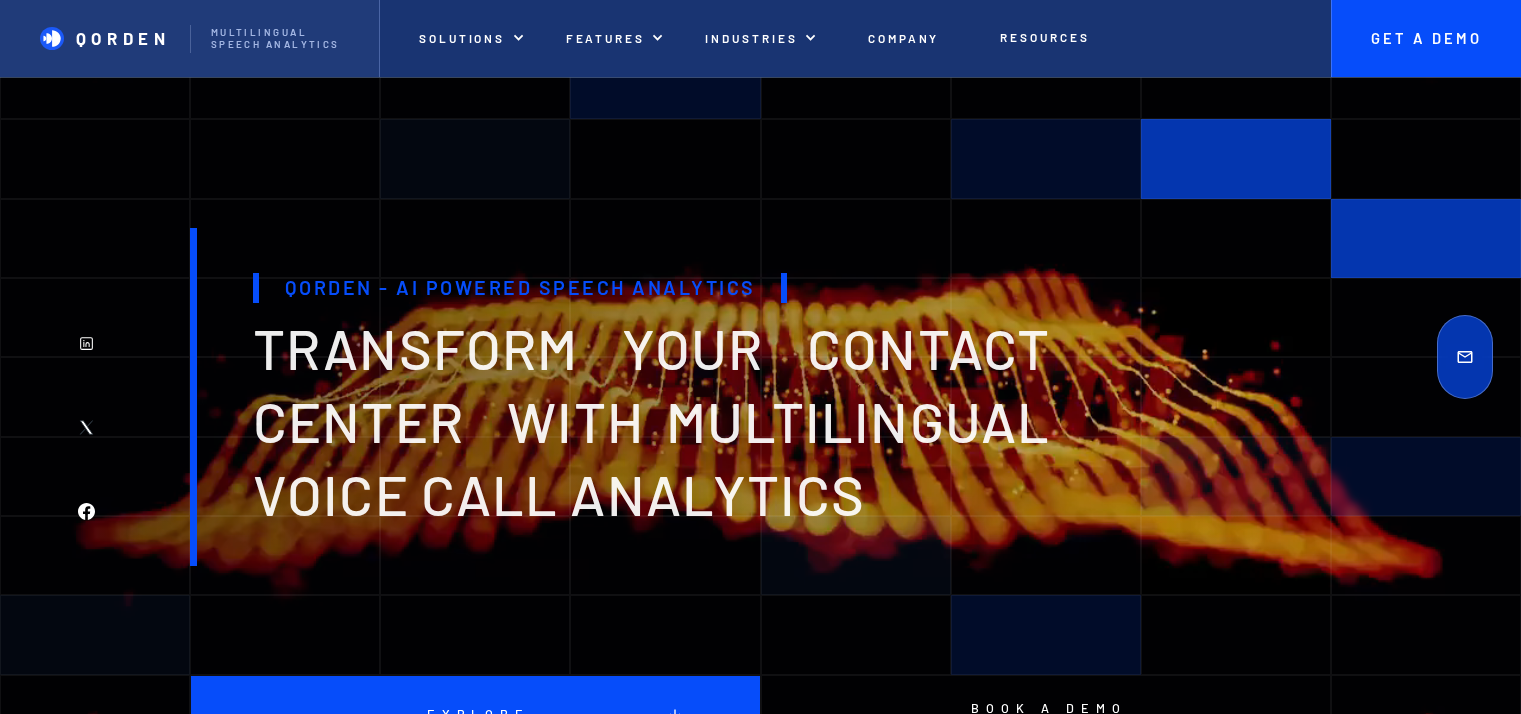 scroll, scrollTop: 1079, scrollLeft: 0, axis: vertical 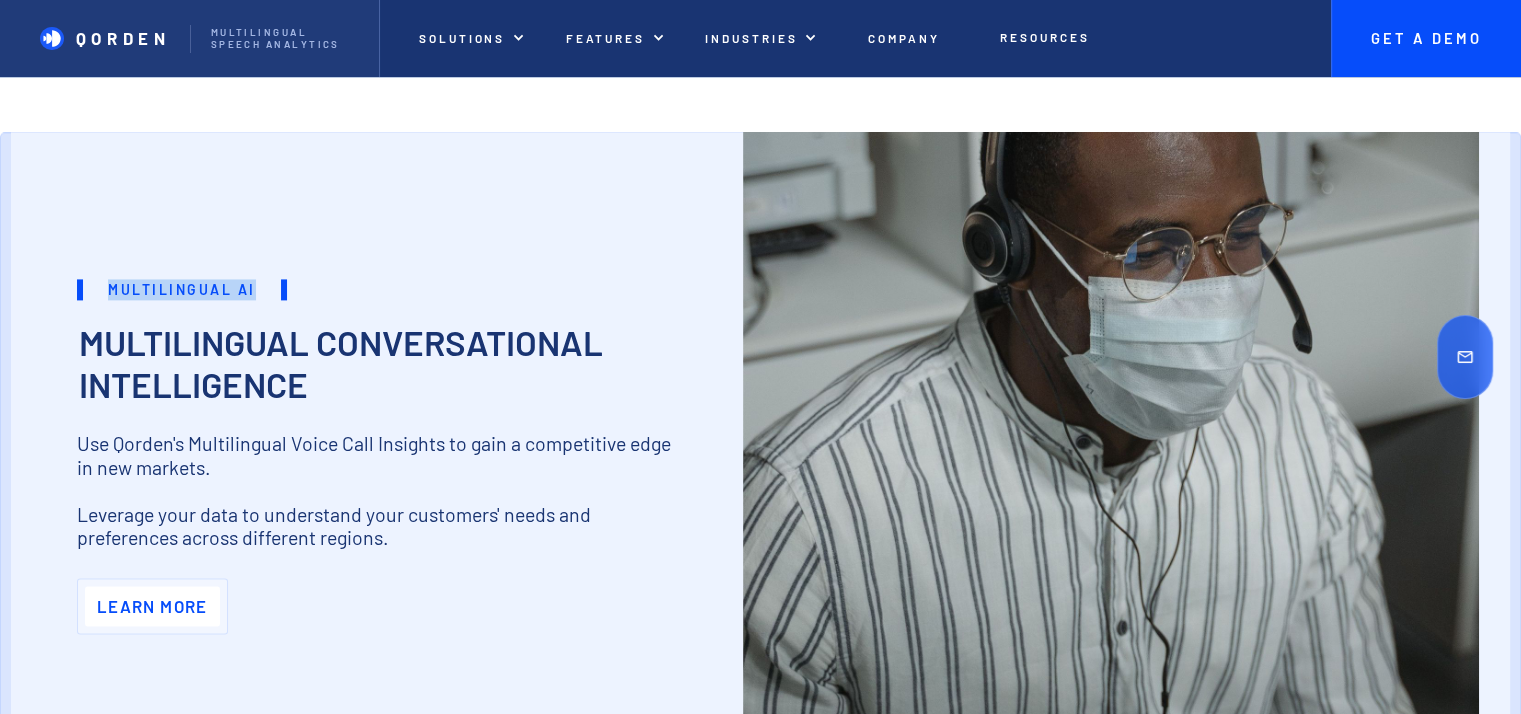 drag, startPoint x: 108, startPoint y: 302, endPoint x: 253, endPoint y: 312, distance: 145.34442 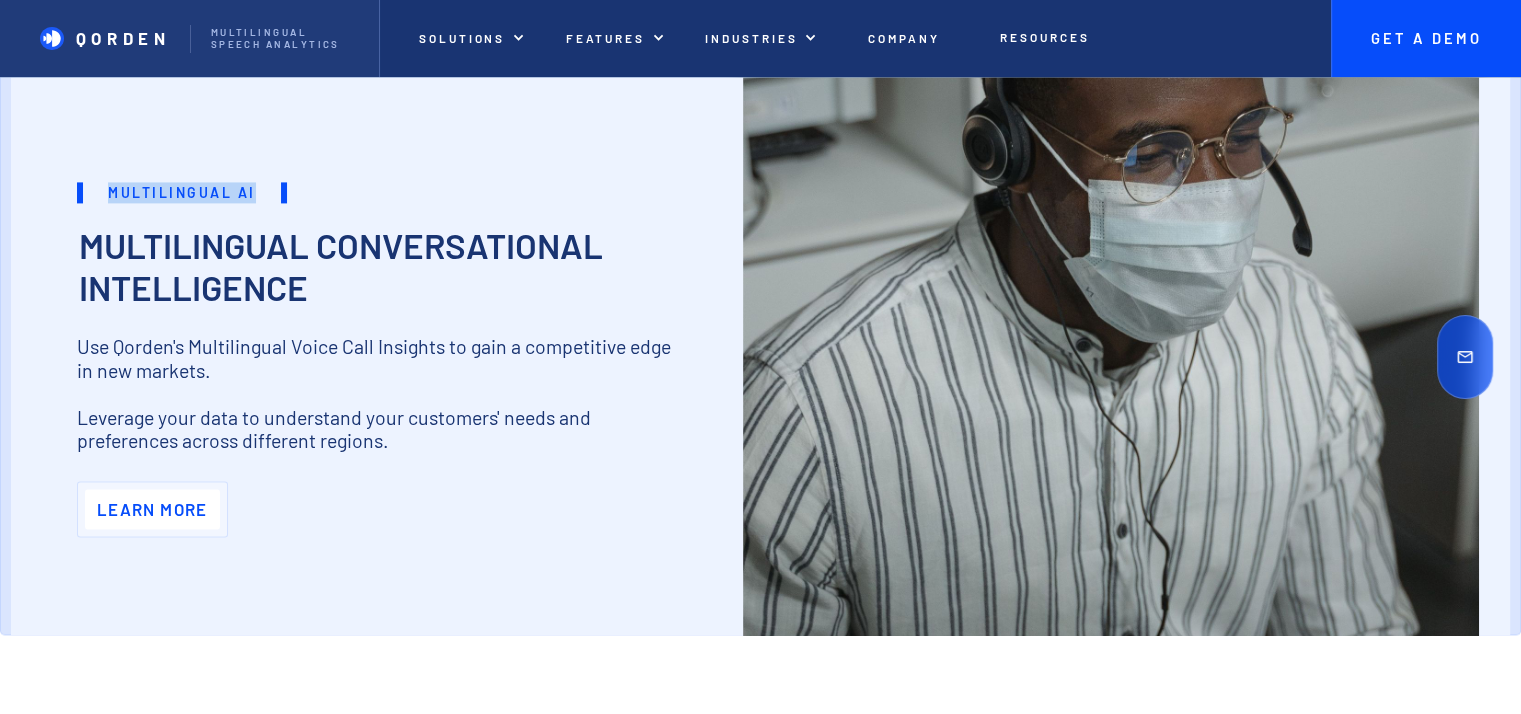 scroll, scrollTop: 2900, scrollLeft: 0, axis: vertical 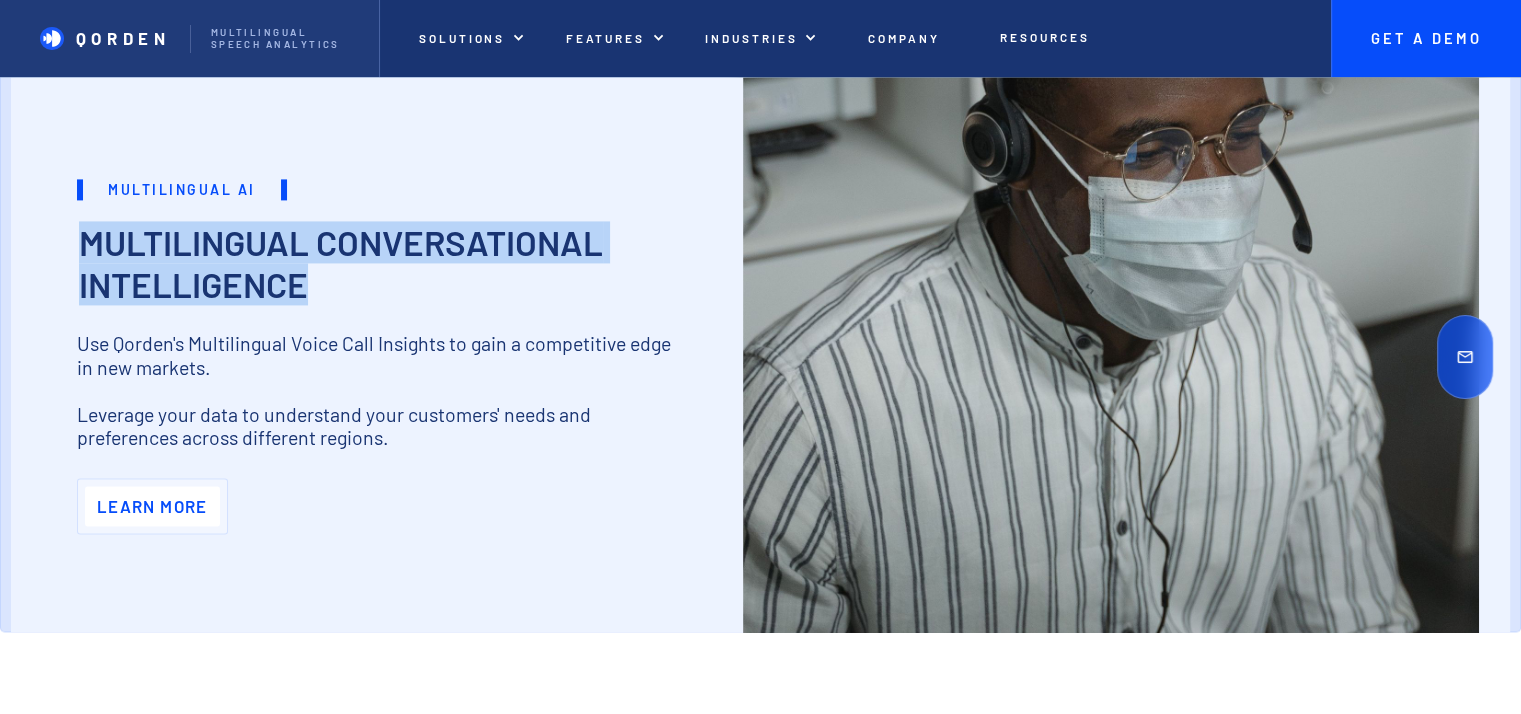 drag, startPoint x: 316, startPoint y: 309, endPoint x: 77, endPoint y: 266, distance: 242.83739 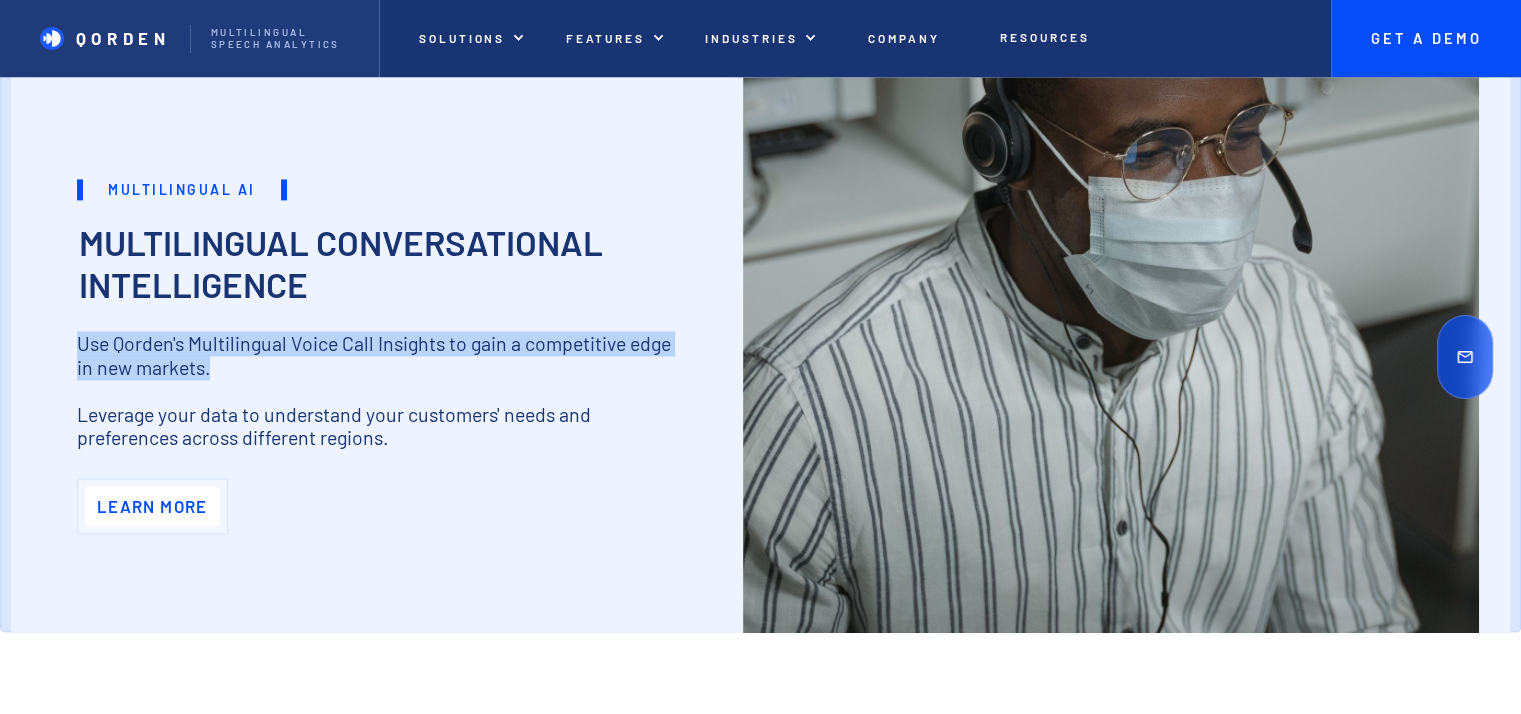 drag, startPoint x: 78, startPoint y: 357, endPoint x: 210, endPoint y: 379, distance: 133.82077 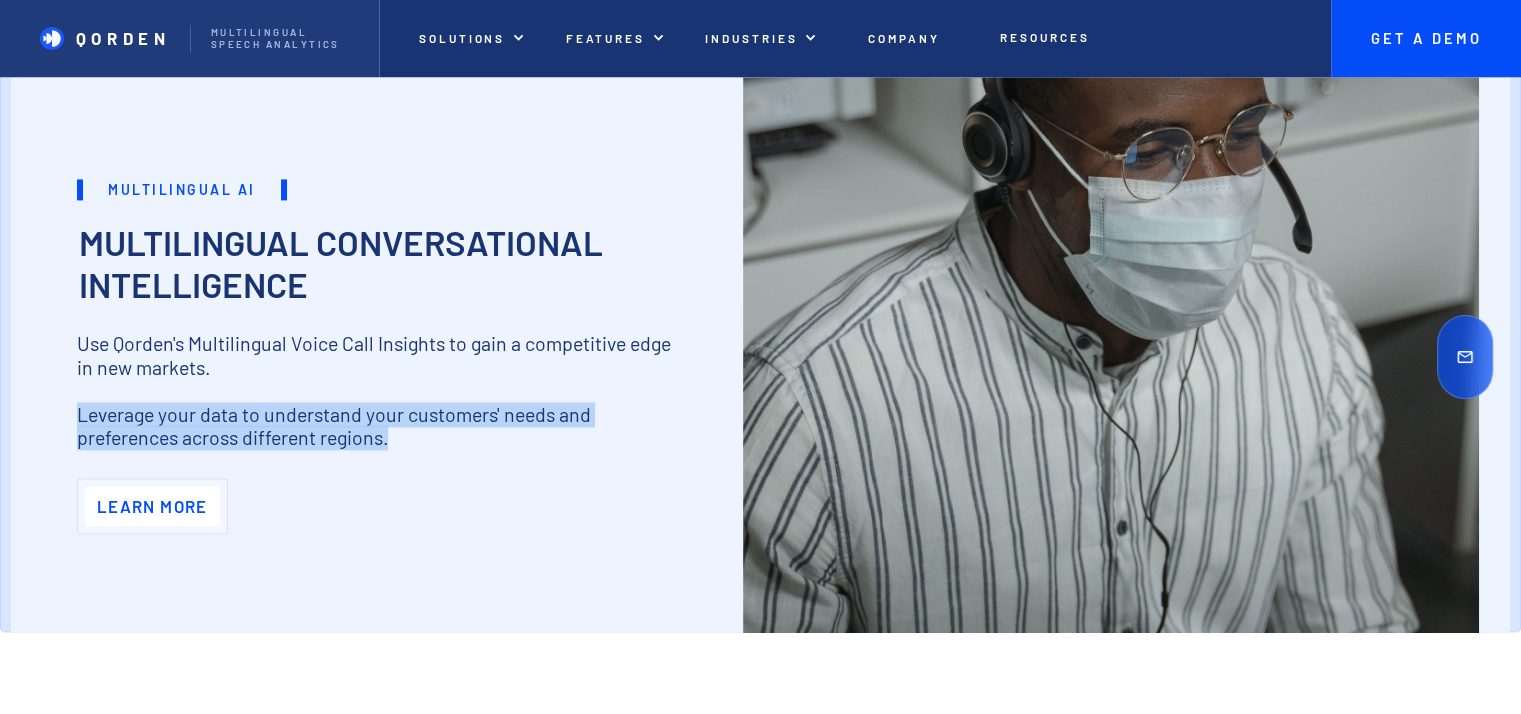 drag, startPoint x: 439, startPoint y: 456, endPoint x: 66, endPoint y: 425, distance: 374.28598 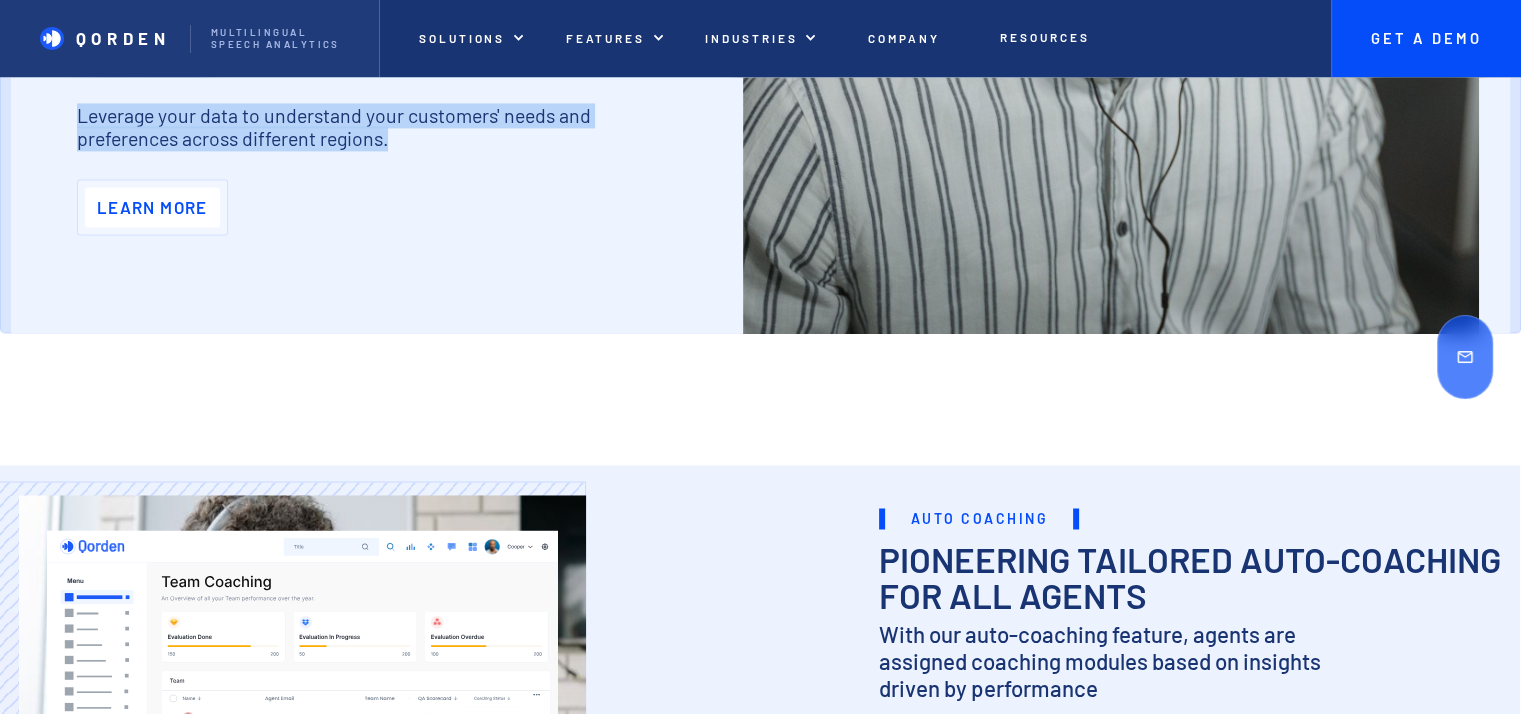 scroll, scrollTop: 3203, scrollLeft: 0, axis: vertical 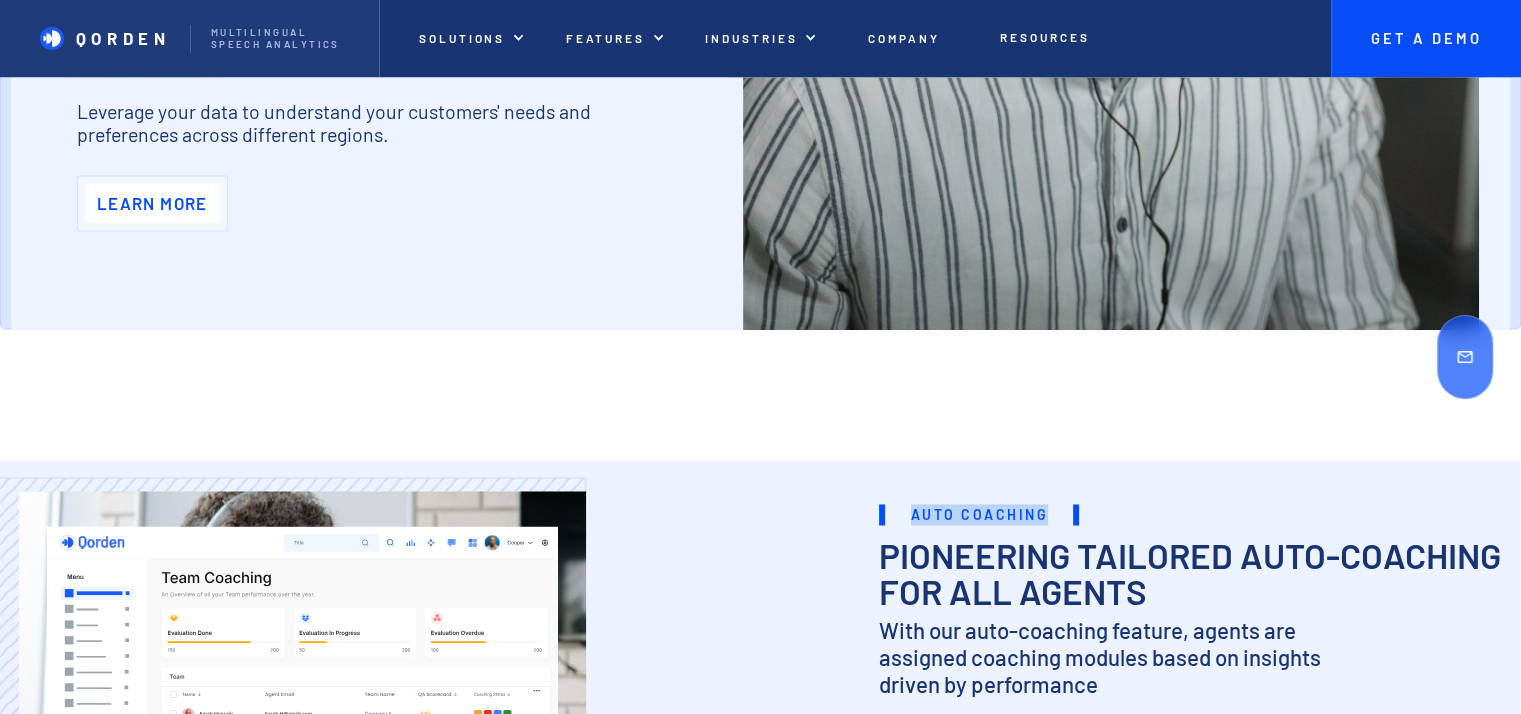 drag, startPoint x: 912, startPoint y: 533, endPoint x: 1068, endPoint y: 541, distance: 156.20499 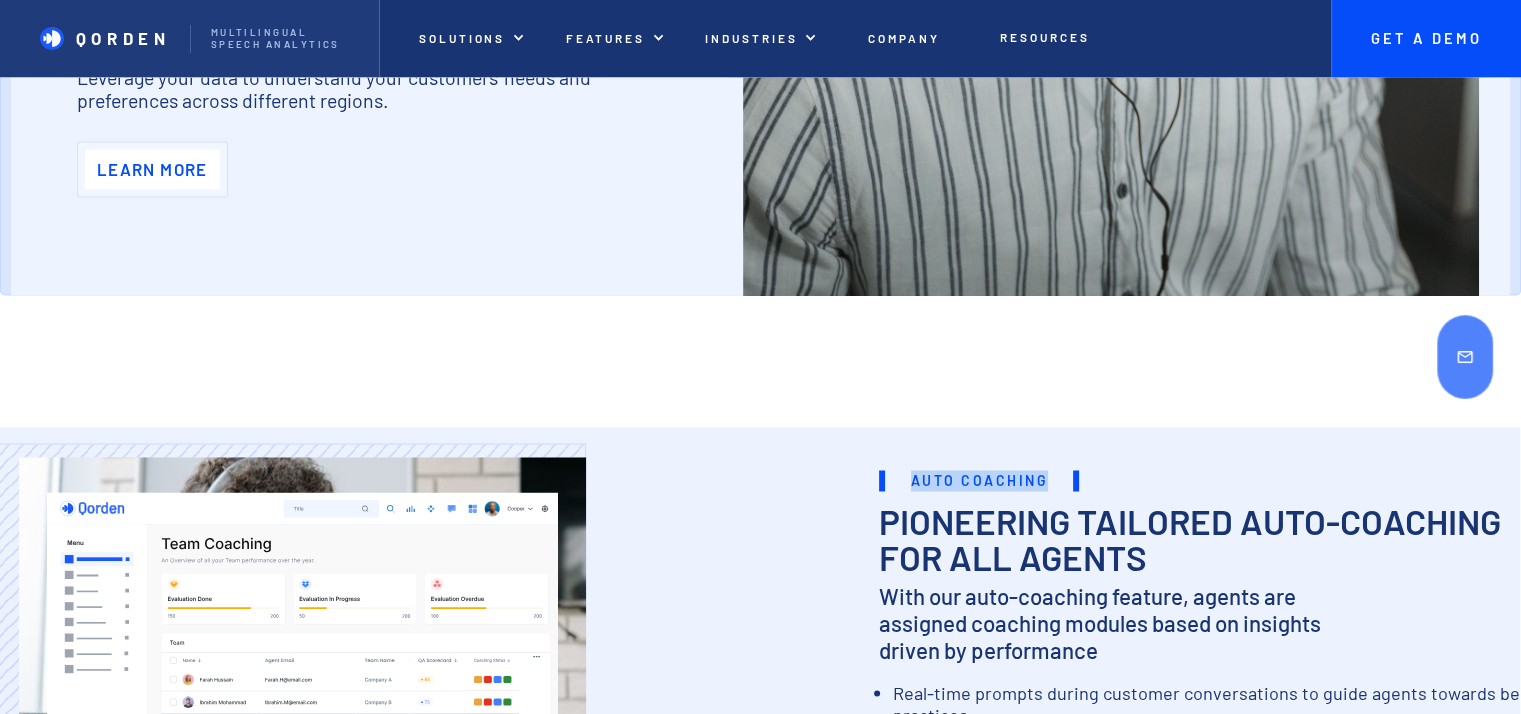 scroll, scrollTop: 3303, scrollLeft: 0, axis: vertical 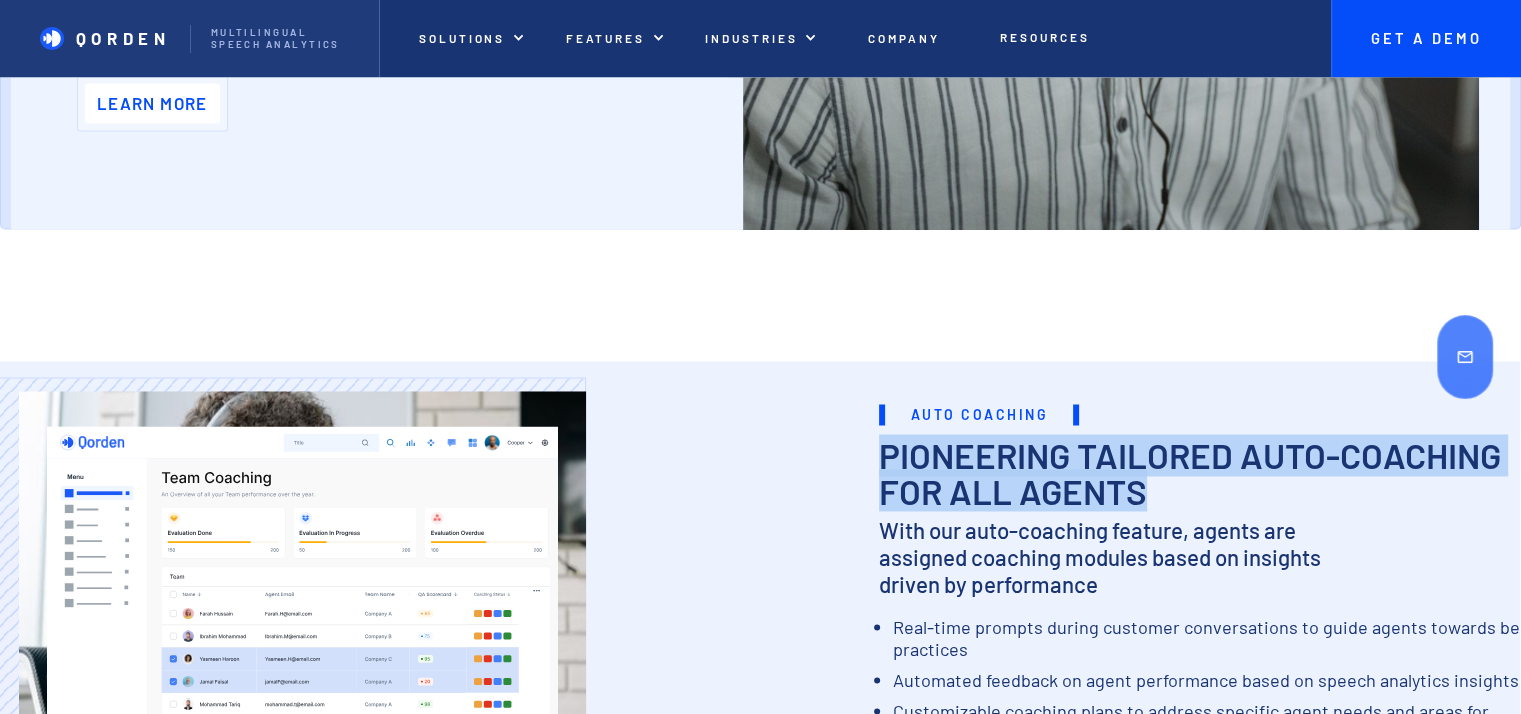 drag, startPoint x: 892, startPoint y: 469, endPoint x: 1150, endPoint y: 512, distance: 261.55878 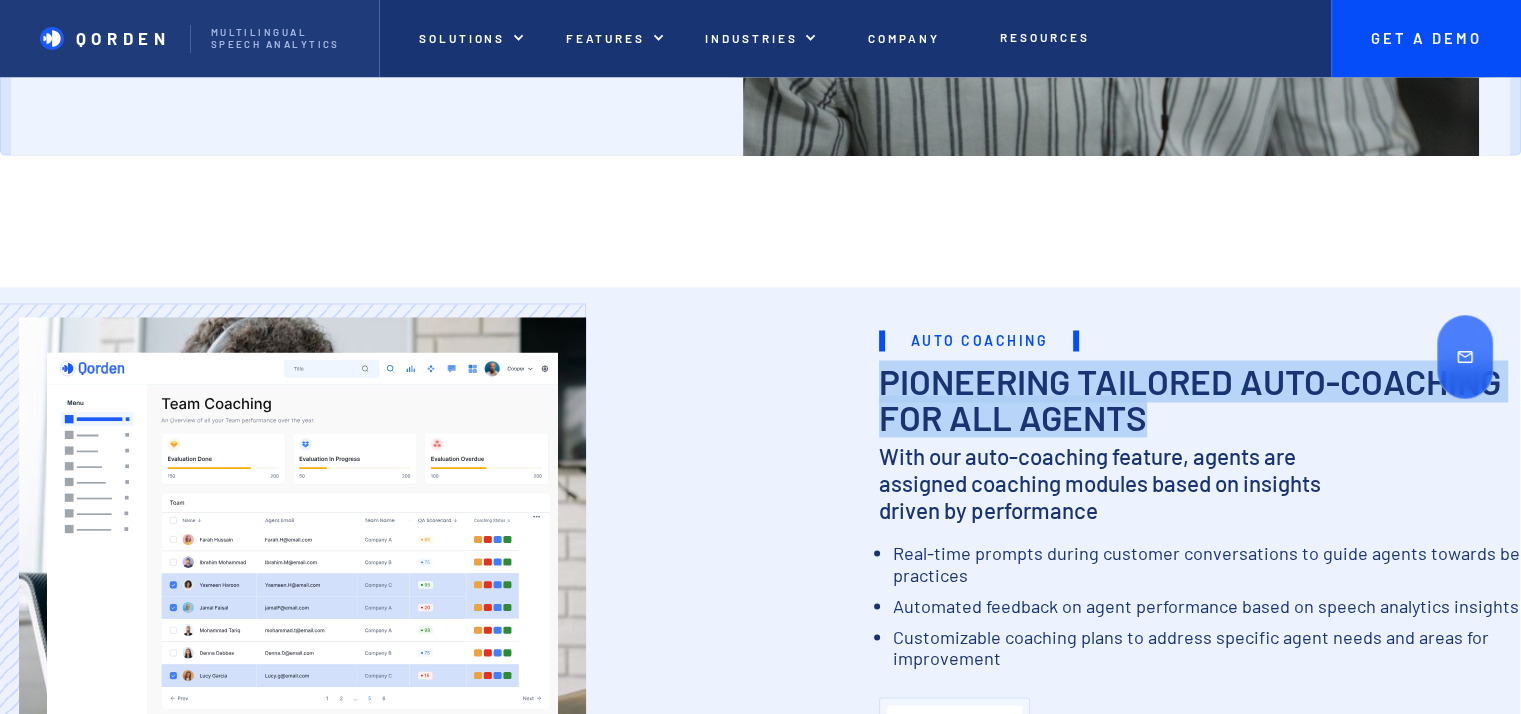 scroll, scrollTop: 3503, scrollLeft: 0, axis: vertical 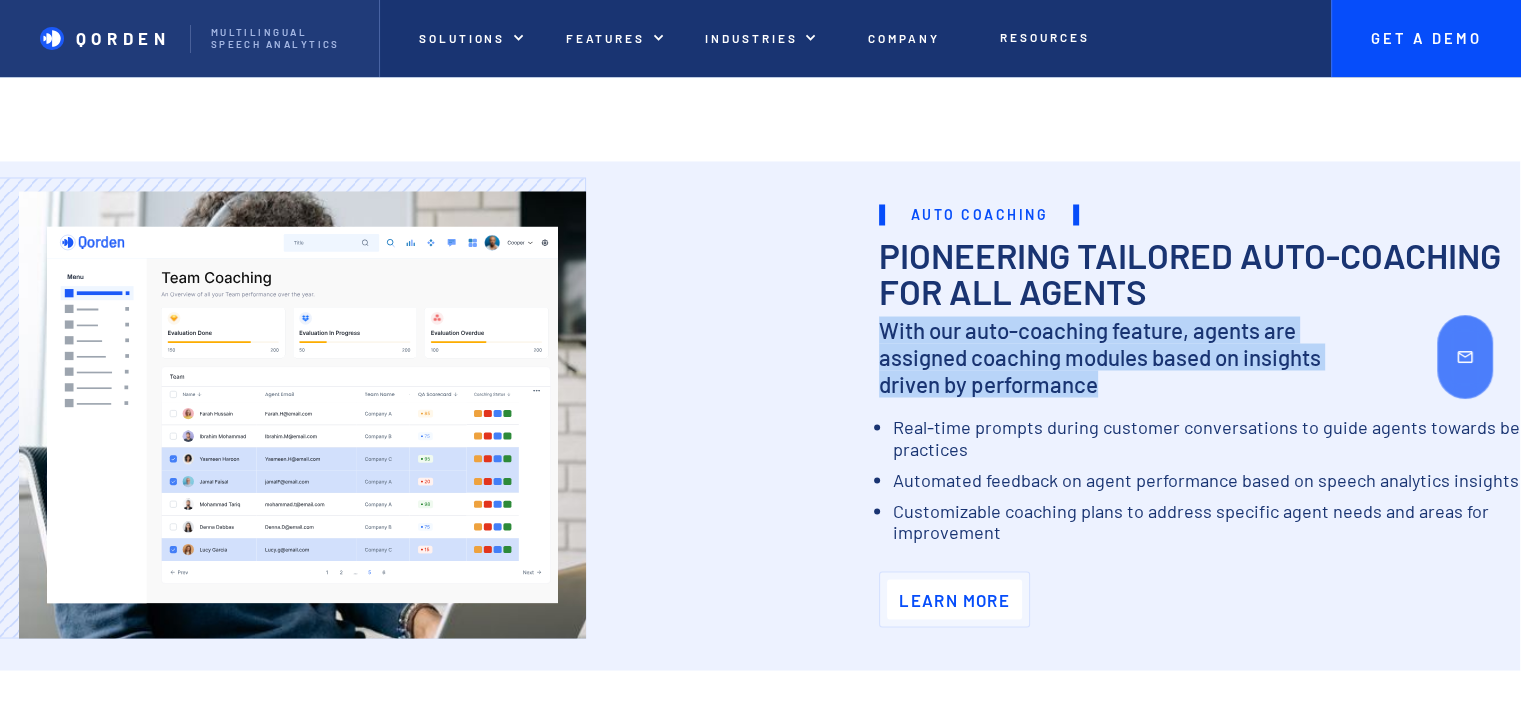 drag, startPoint x: 872, startPoint y: 342, endPoint x: 1103, endPoint y: 415, distance: 242.2602 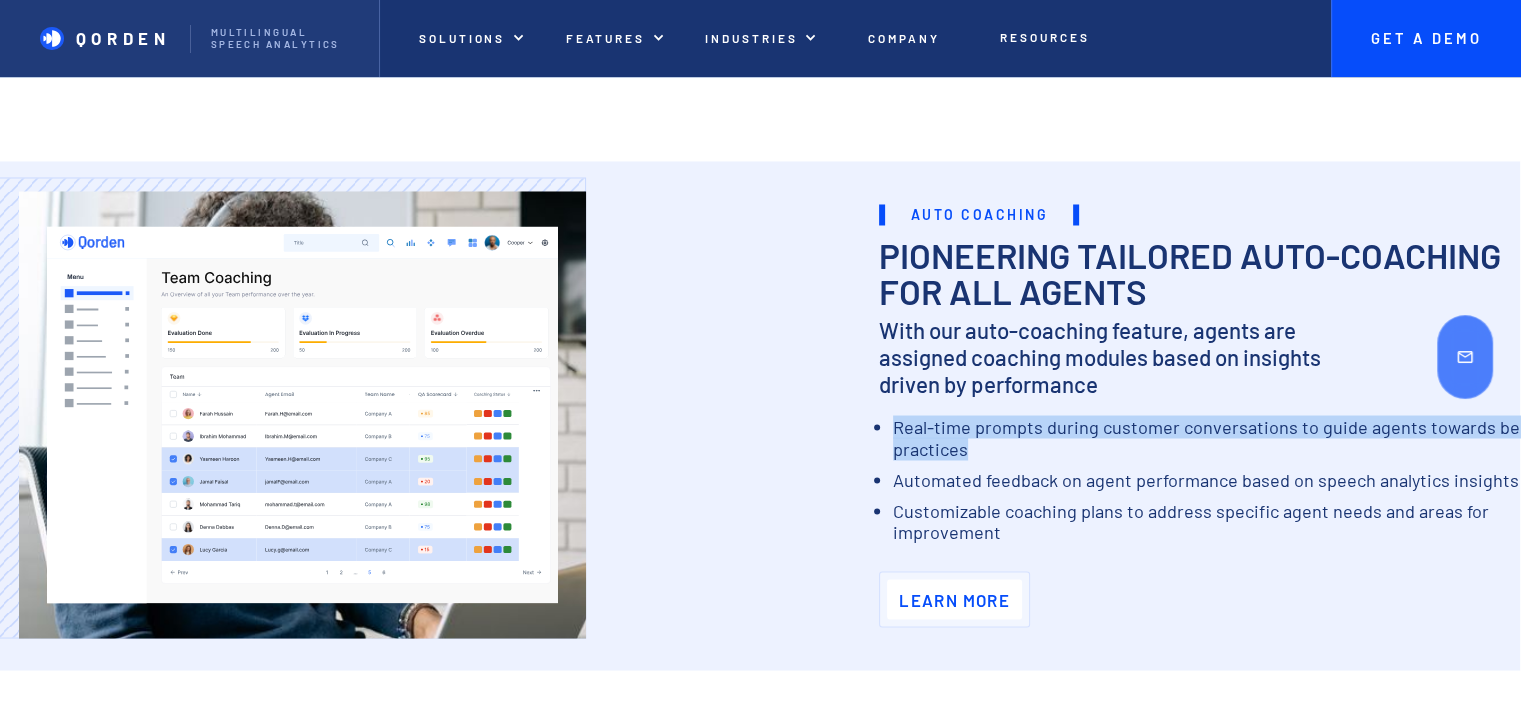 drag, startPoint x: 904, startPoint y: 443, endPoint x: 967, endPoint y: 470, distance: 68.54196 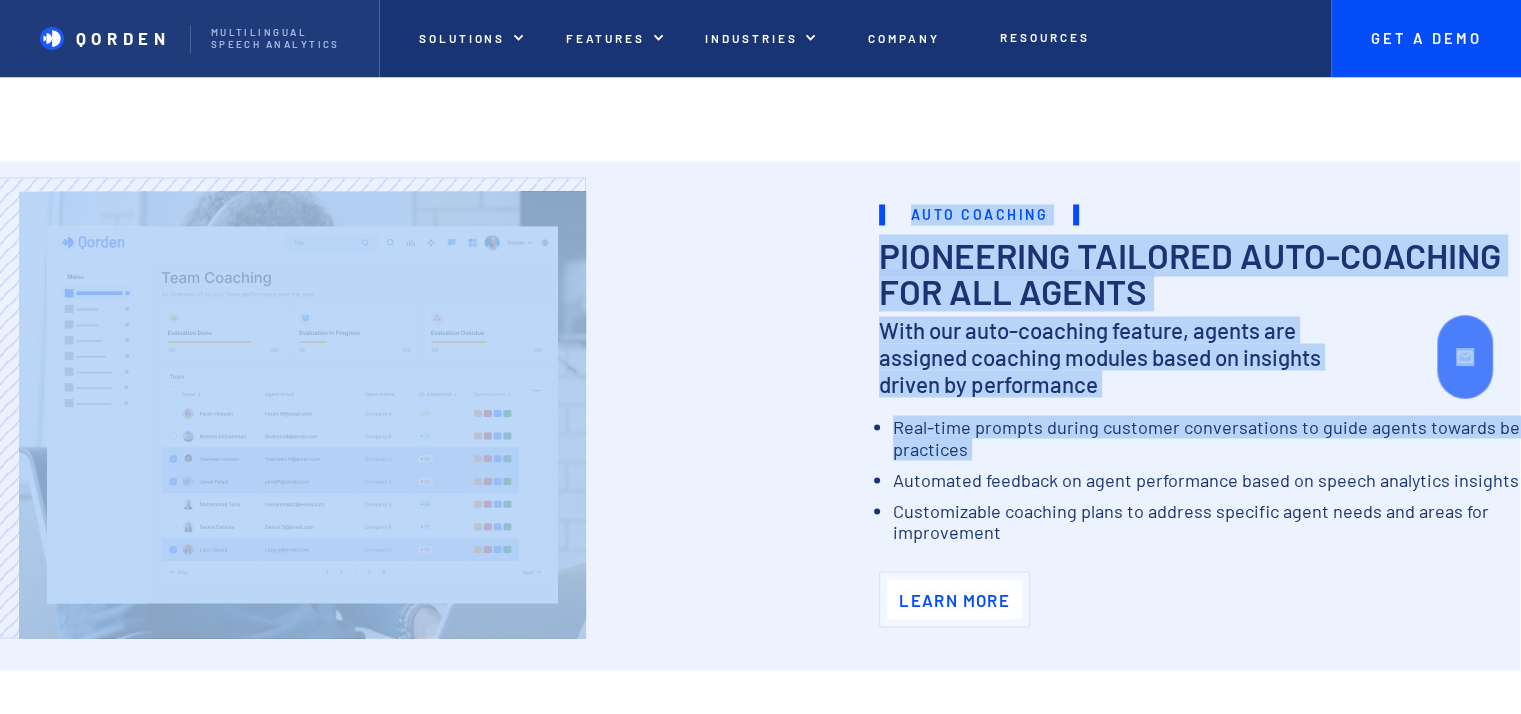scroll, scrollTop: 3503, scrollLeft: 155, axis: both 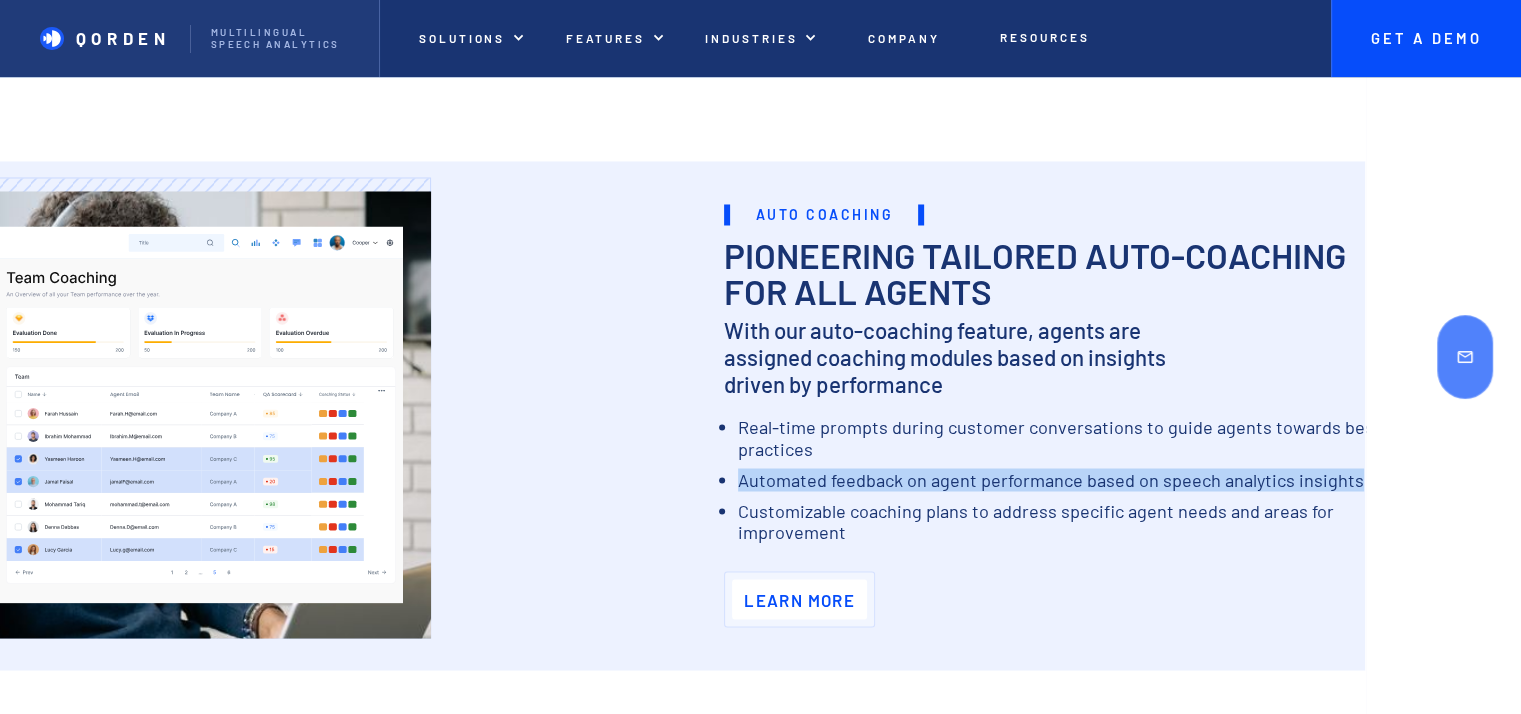 drag, startPoint x: 896, startPoint y: 495, endPoint x: 1357, endPoint y: 495, distance: 461 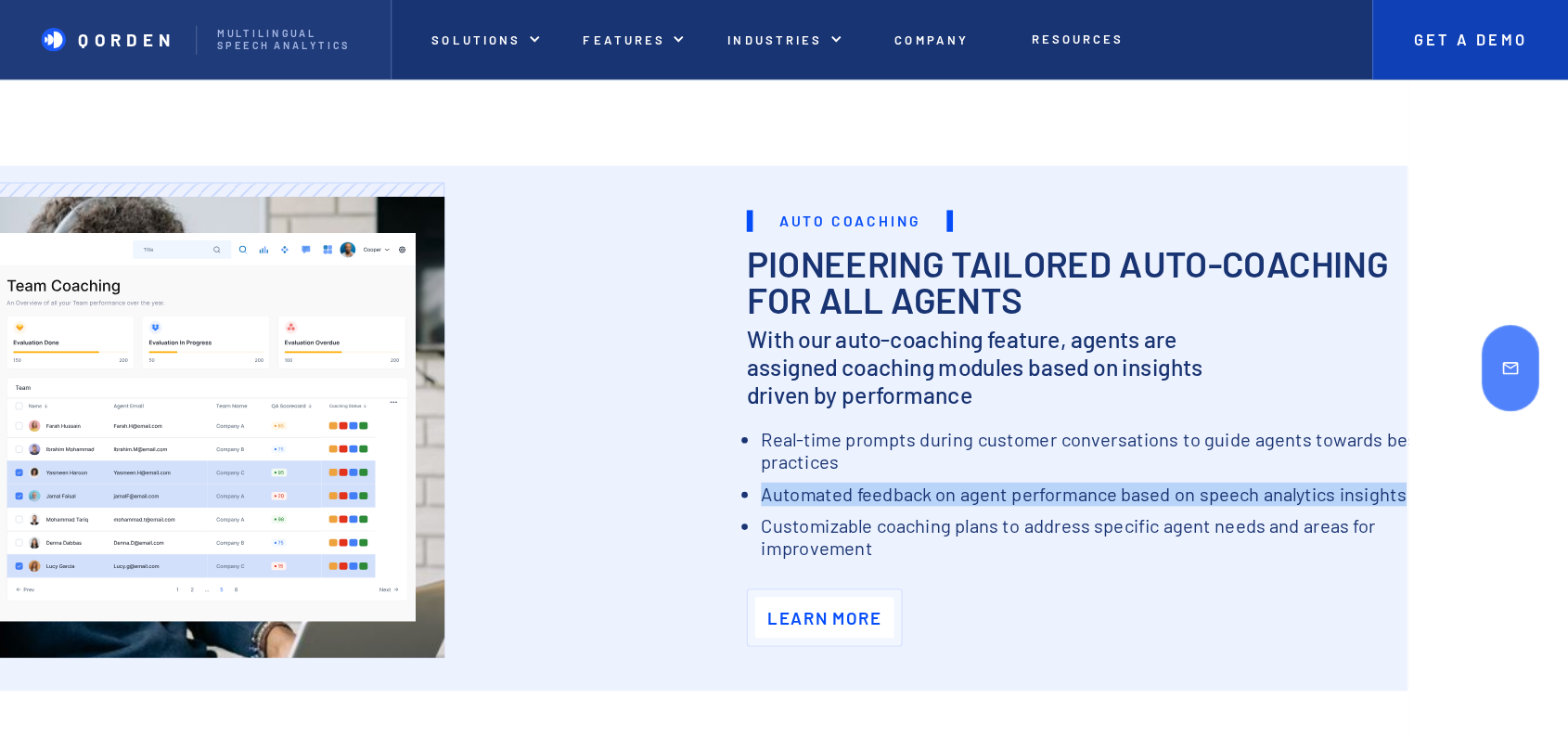 scroll, scrollTop: 3252, scrollLeft: 101, axis: both 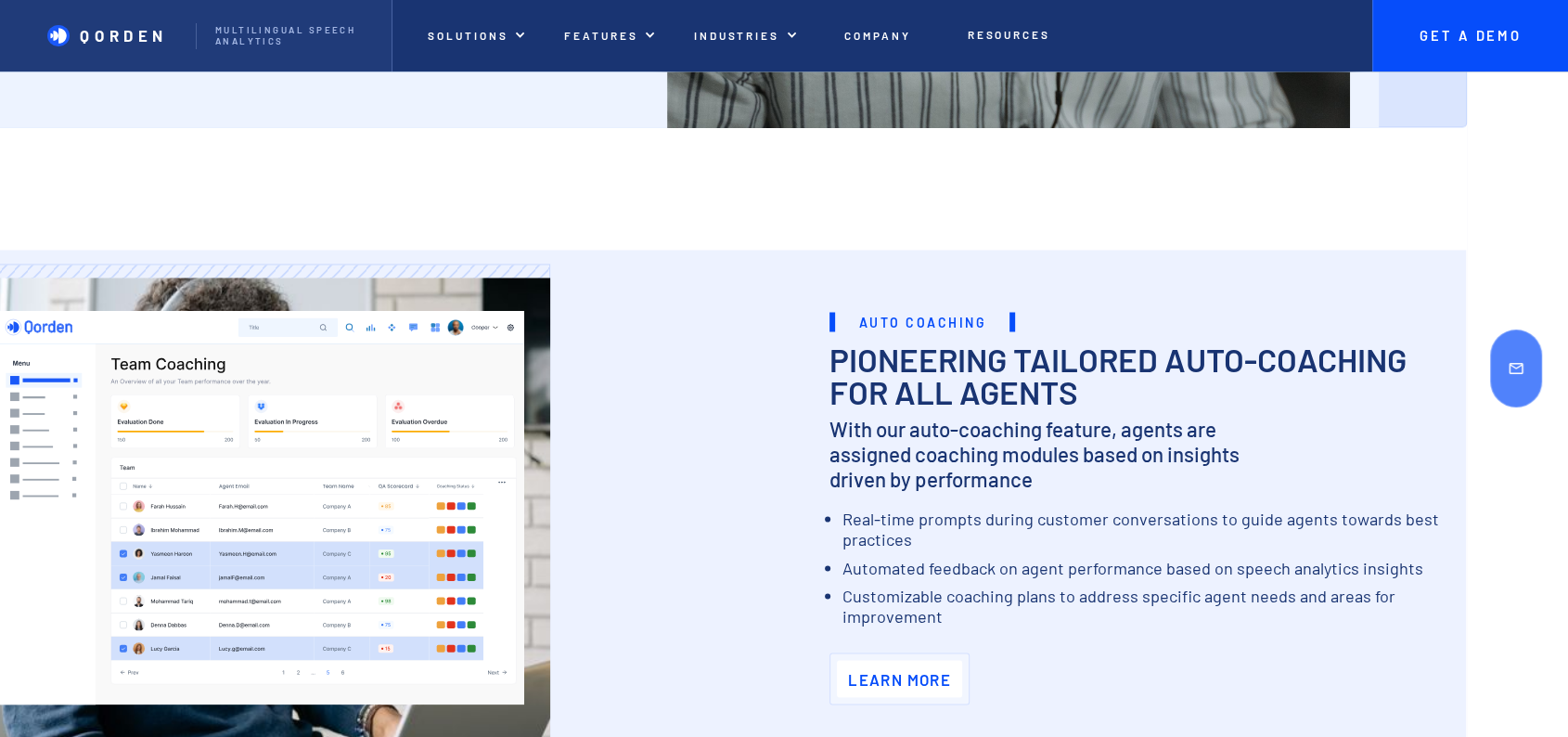 drag, startPoint x: 1399, startPoint y: 0, endPoint x: 701, endPoint y: 235, distance: 736.4978 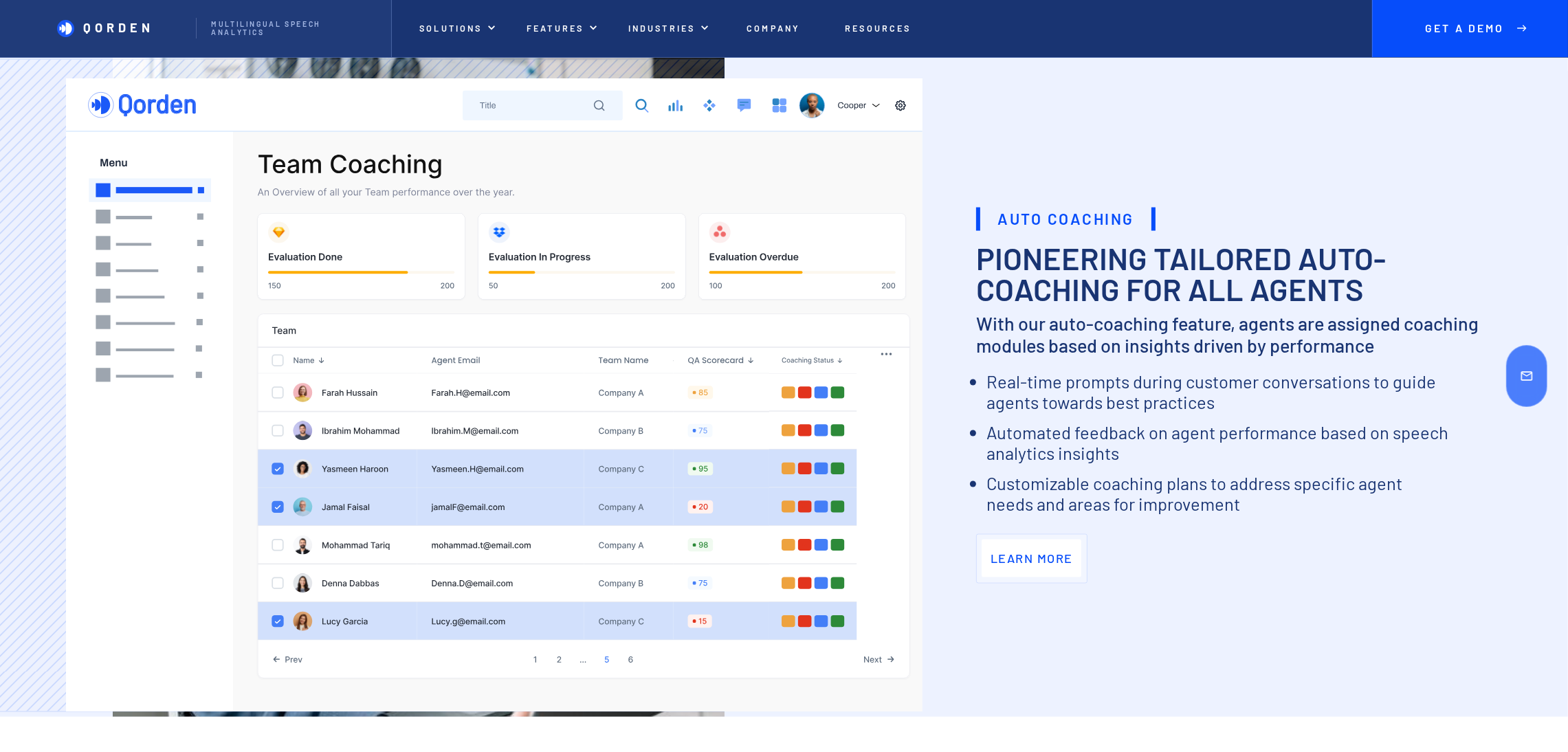 scroll, scrollTop: 3232, scrollLeft: 0, axis: vertical 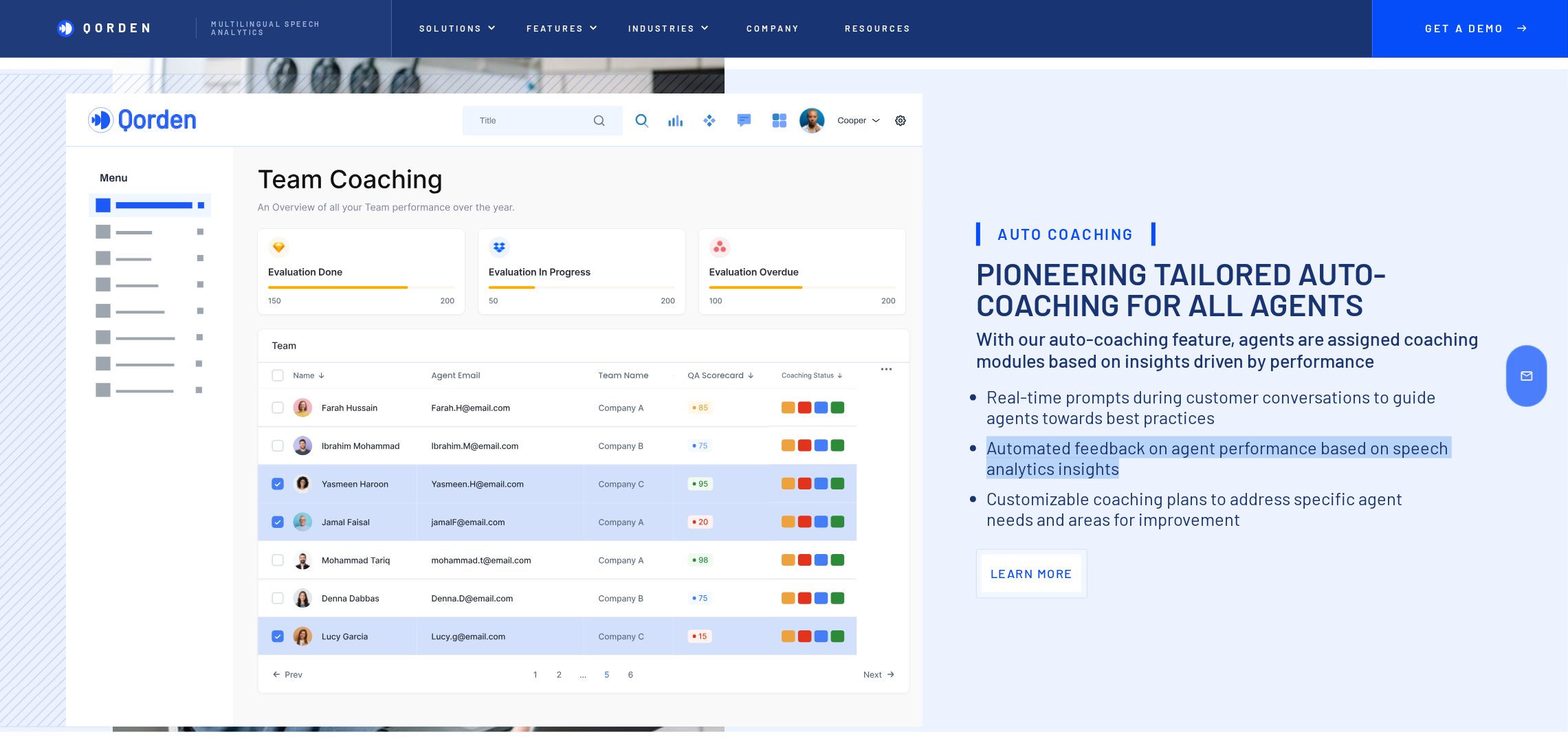 drag, startPoint x: 1141, startPoint y: 472, endPoint x: 986, endPoint y: 449, distance: 156.69716 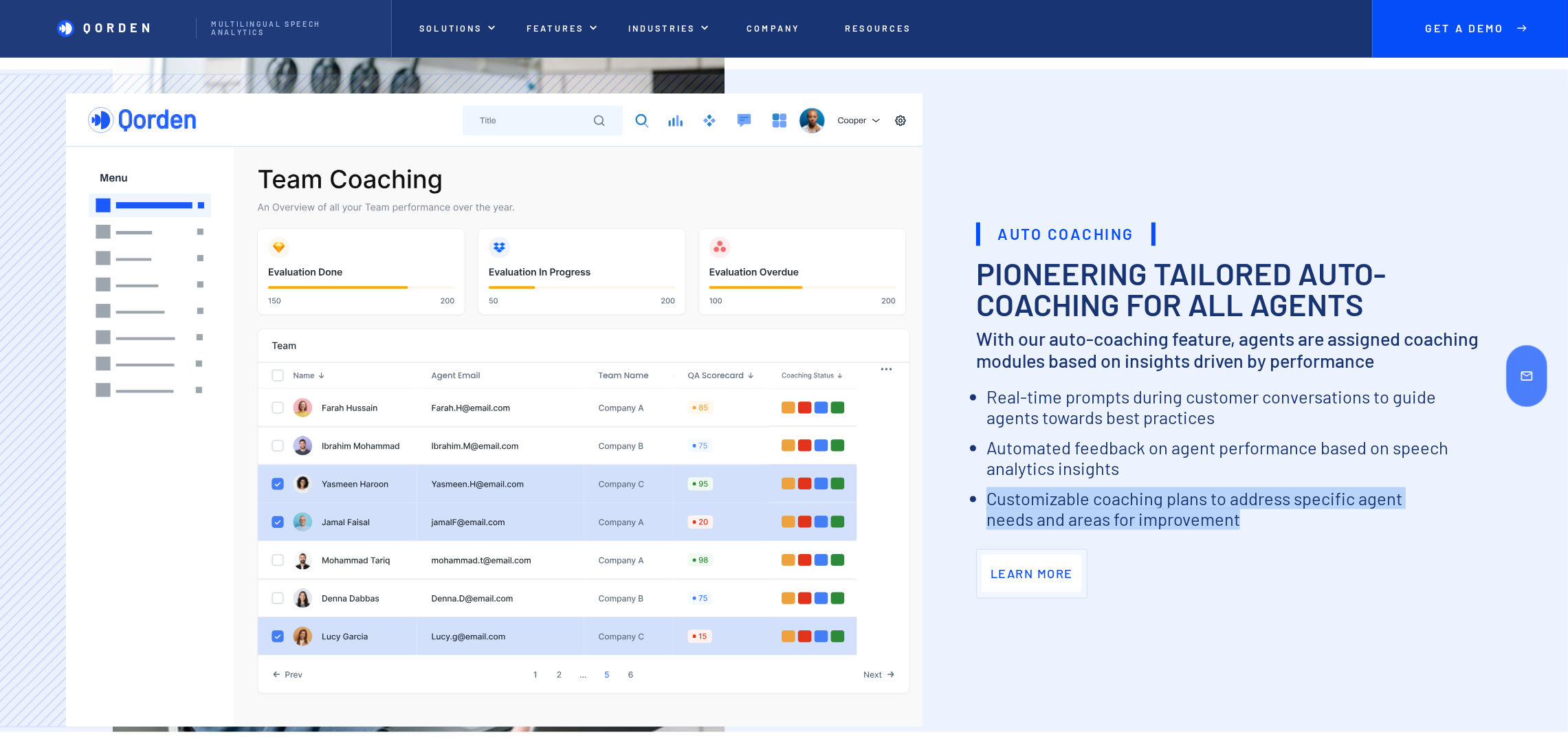 drag, startPoint x: 1220, startPoint y: 522, endPoint x: 989, endPoint y: 502, distance: 231.86418 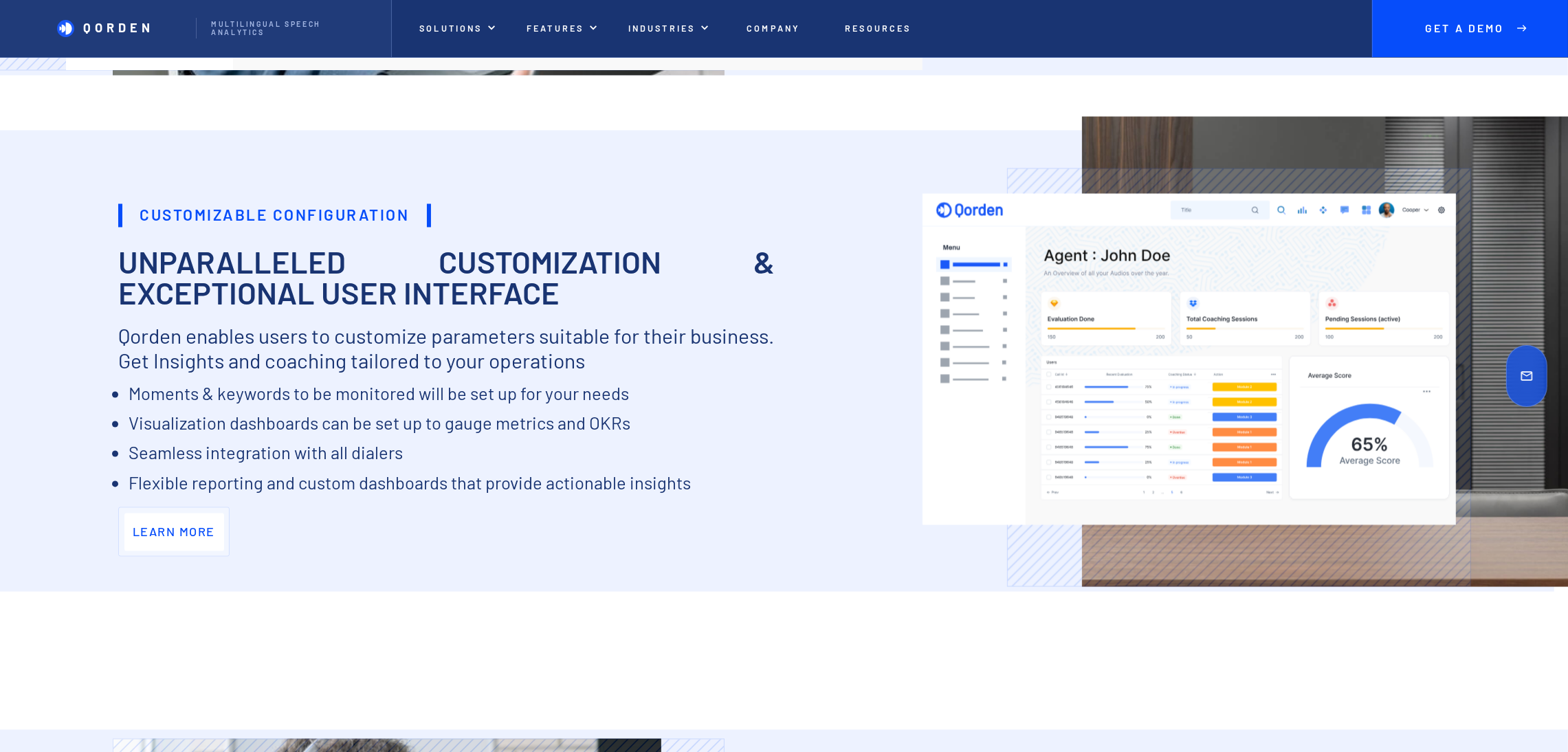 scroll, scrollTop: 3851, scrollLeft: 0, axis: vertical 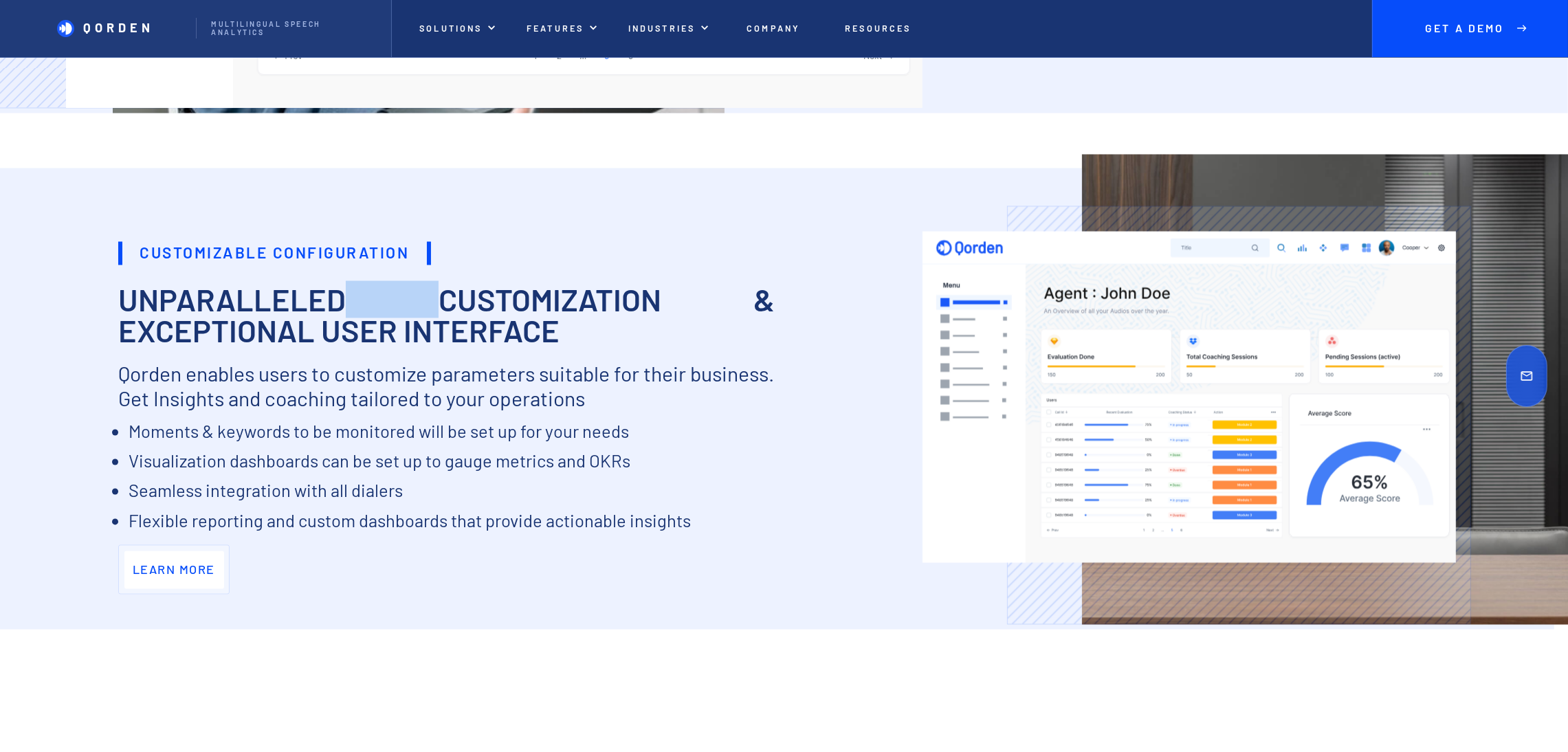 drag, startPoint x: 431, startPoint y: 296, endPoint x: 360, endPoint y: 302, distance: 71.25307 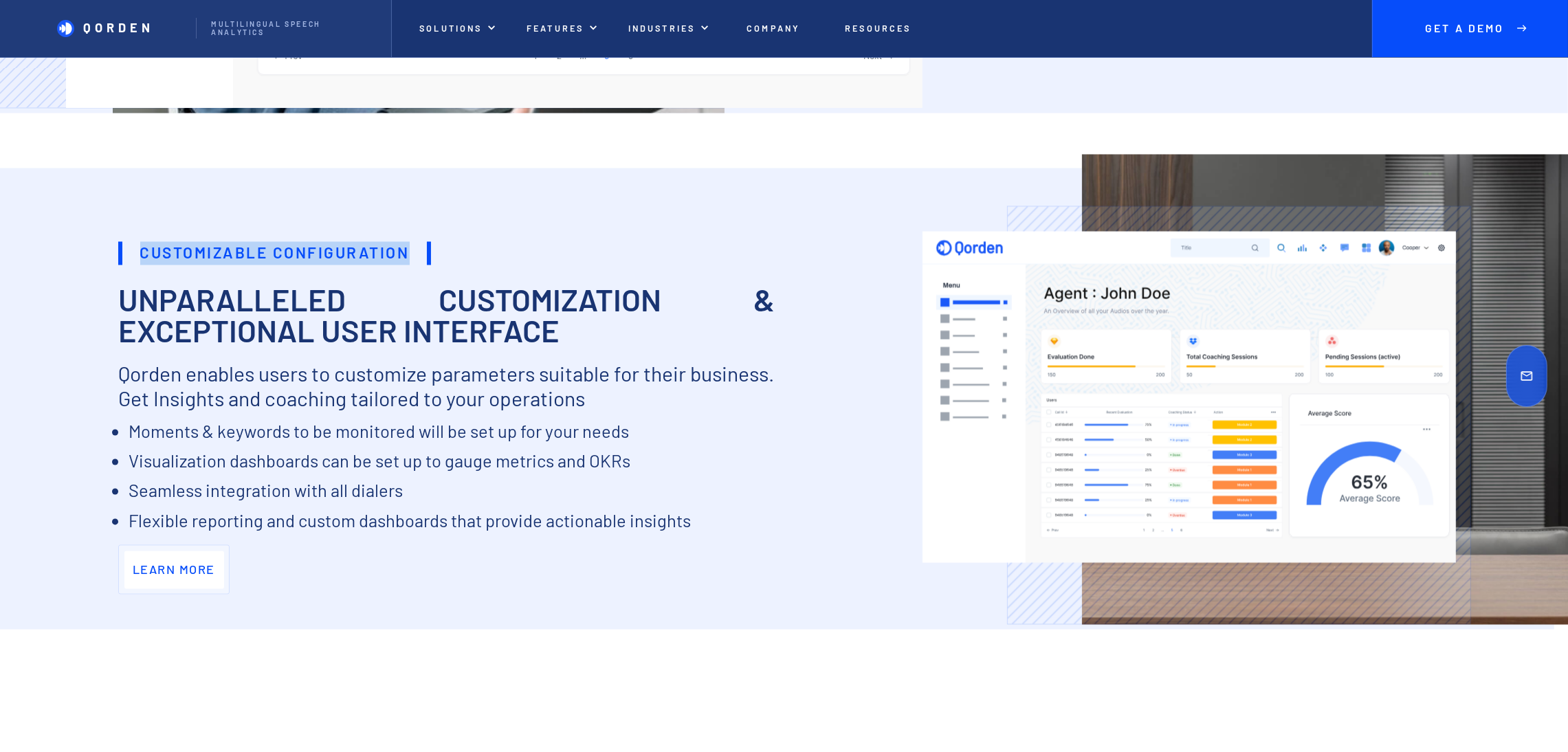 drag, startPoint x: 144, startPoint y: 249, endPoint x: 410, endPoint y: 236, distance: 266.3175 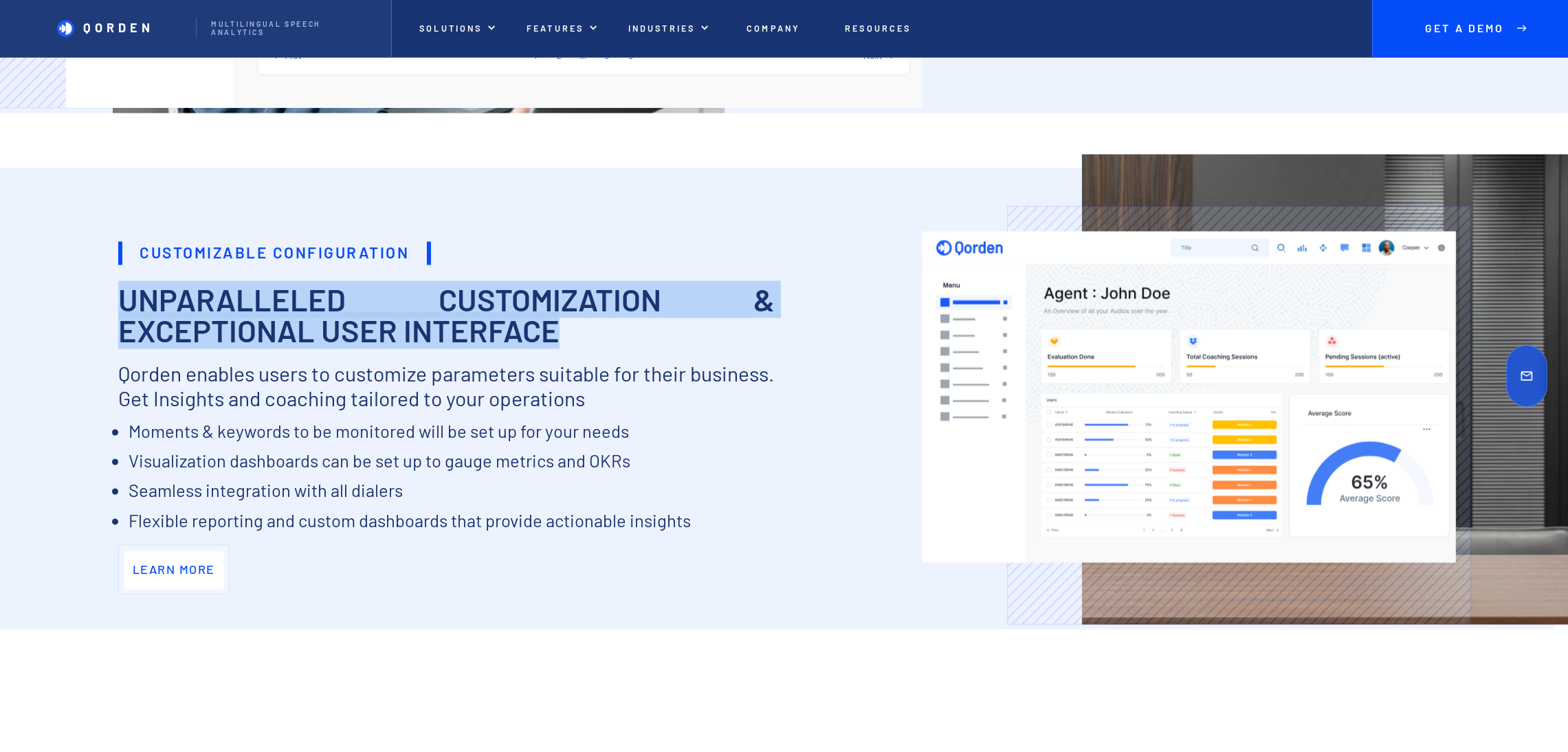 drag, startPoint x: 590, startPoint y: 338, endPoint x: 105, endPoint y: 305, distance: 486.12138 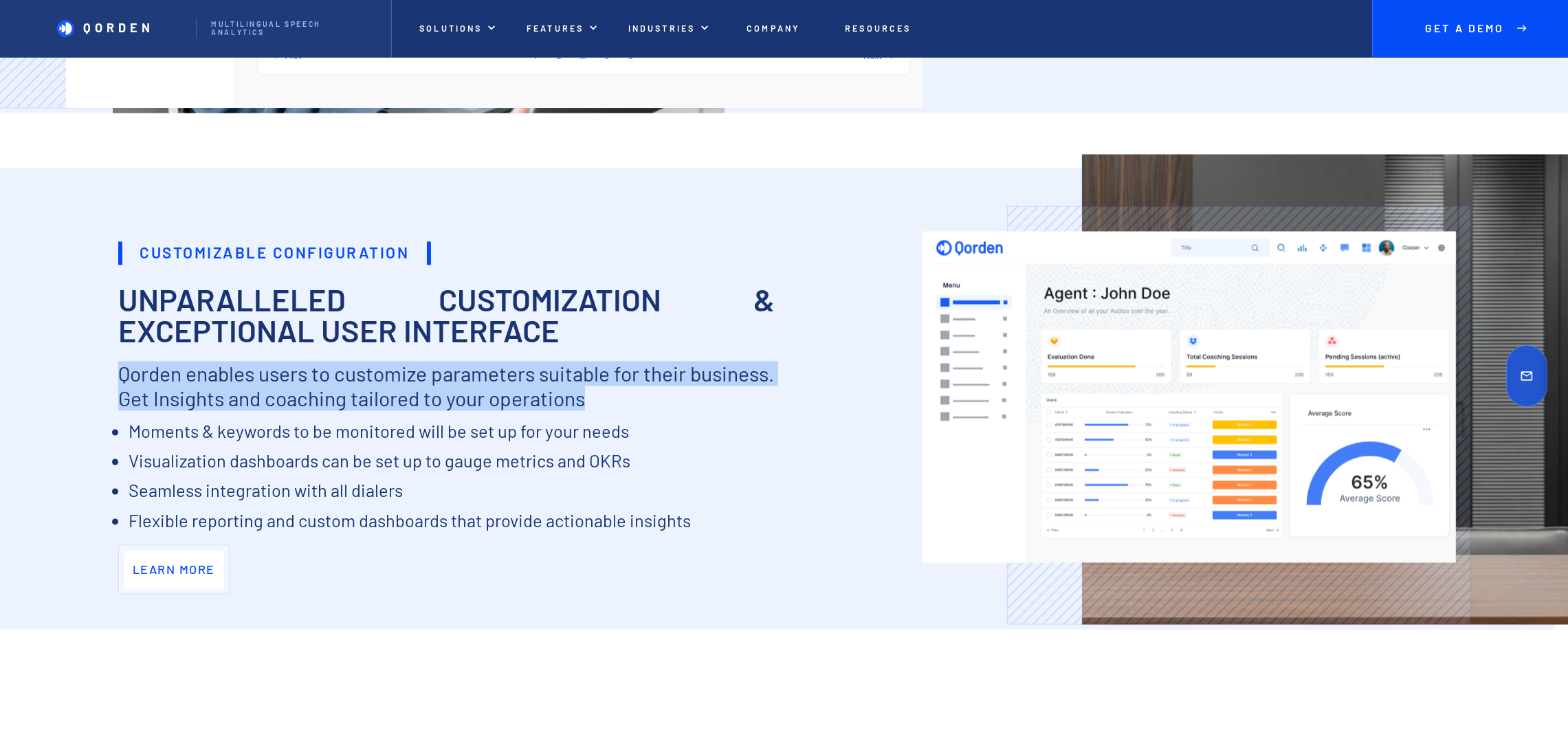 drag, startPoint x: 113, startPoint y: 371, endPoint x: 681, endPoint y: 398, distance: 568.64136 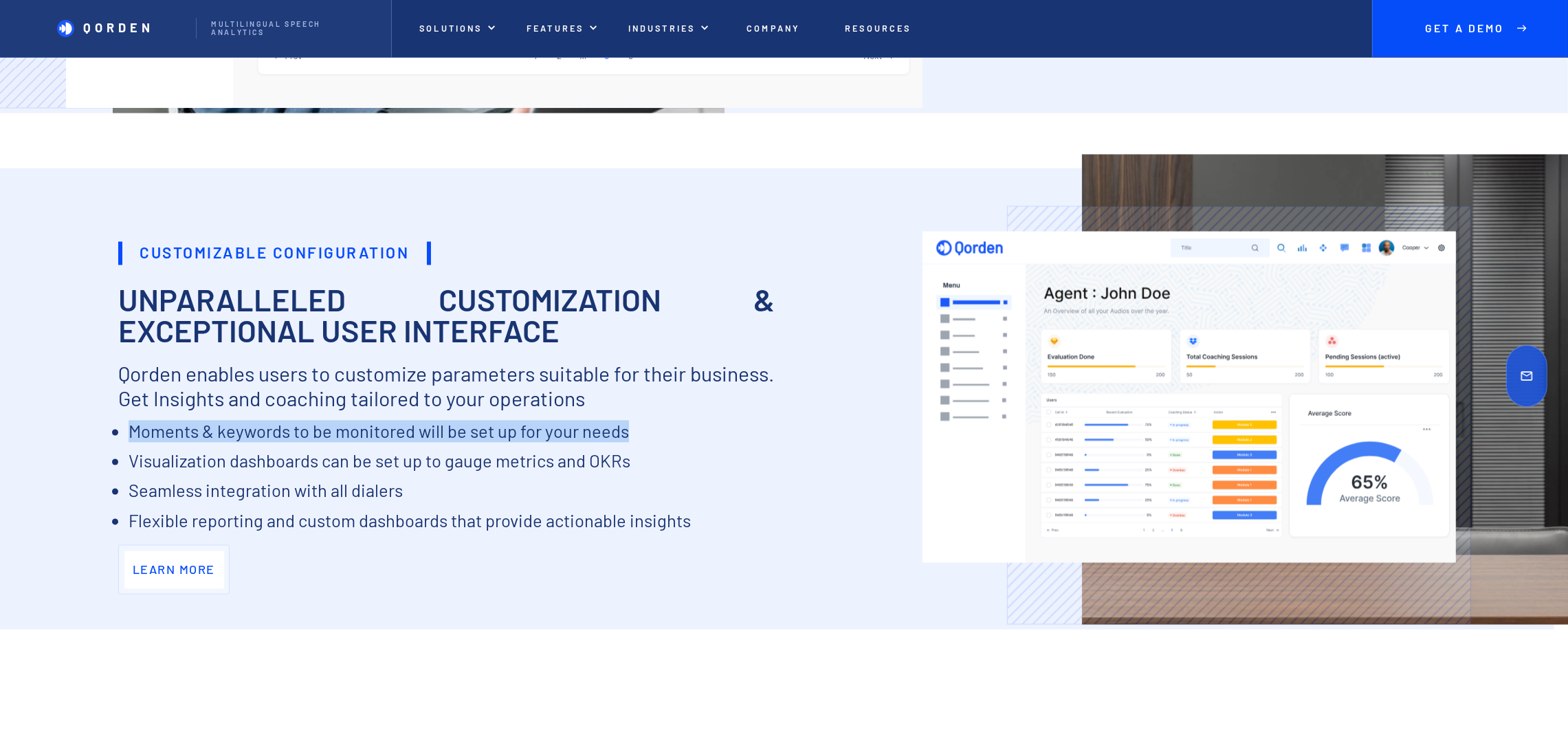 drag, startPoint x: 129, startPoint y: 433, endPoint x: 626, endPoint y: 431, distance: 497.004 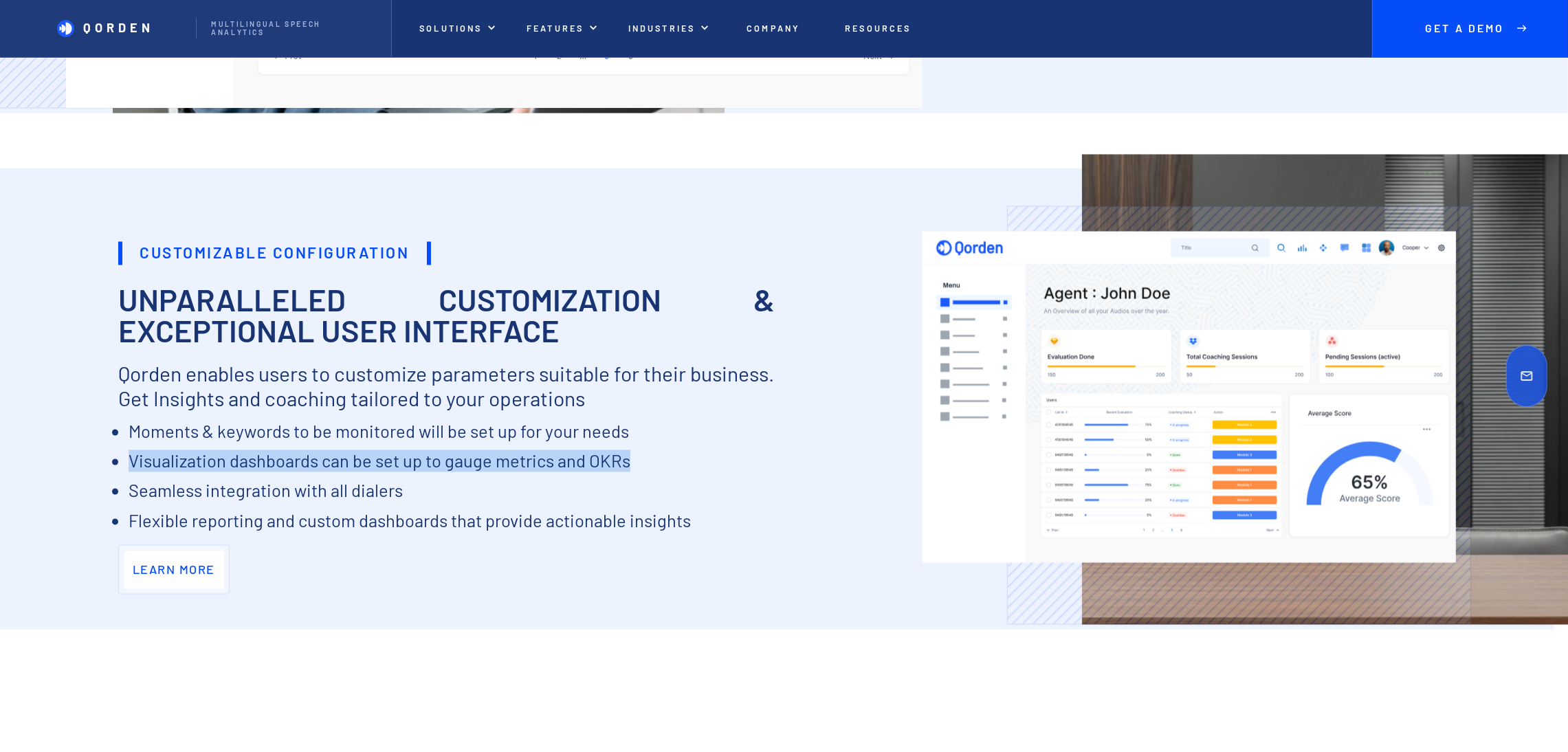 drag, startPoint x: 129, startPoint y: 462, endPoint x: 632, endPoint y: 456, distance: 503.0358 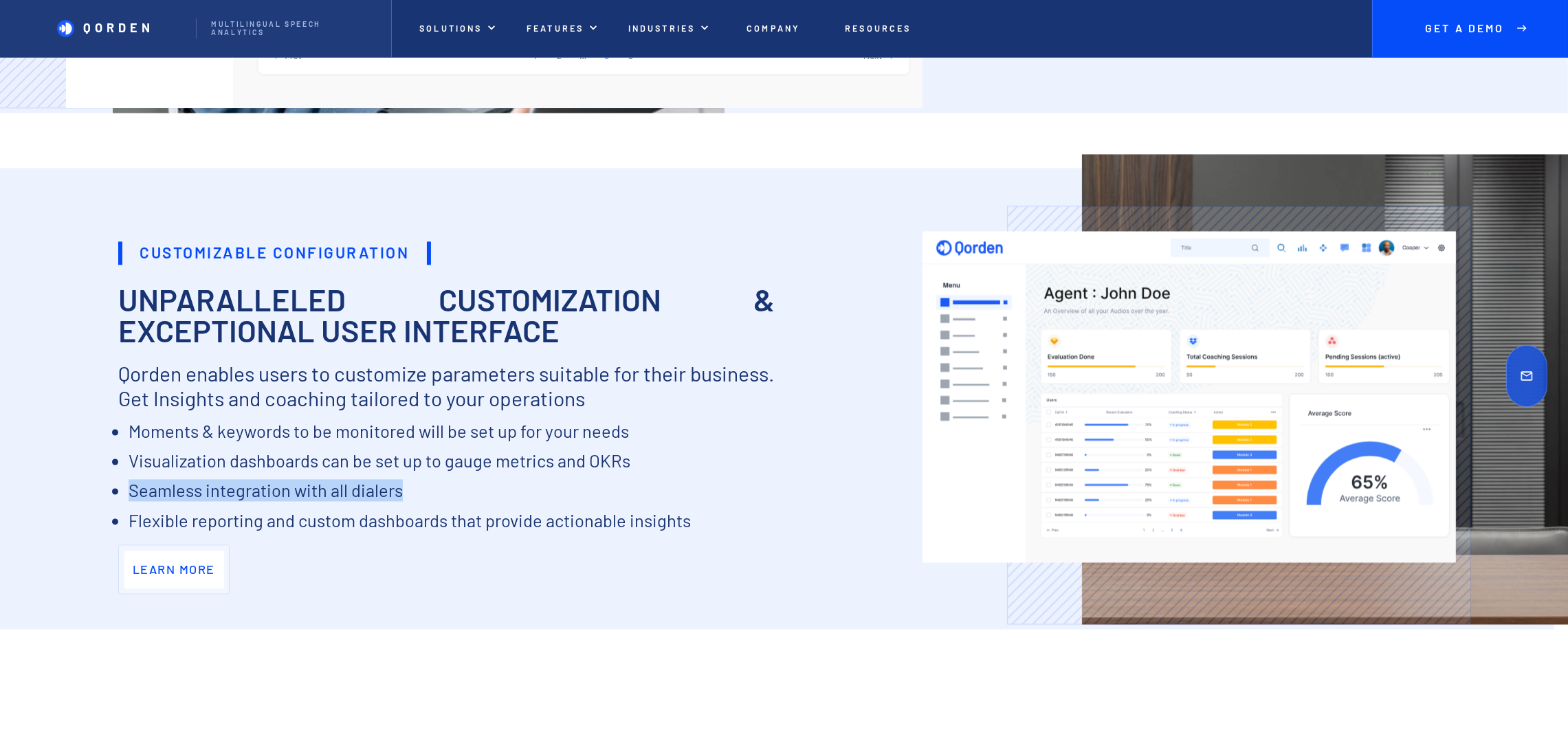 drag, startPoint x: 127, startPoint y: 487, endPoint x: 456, endPoint y: 493, distance: 329.05471 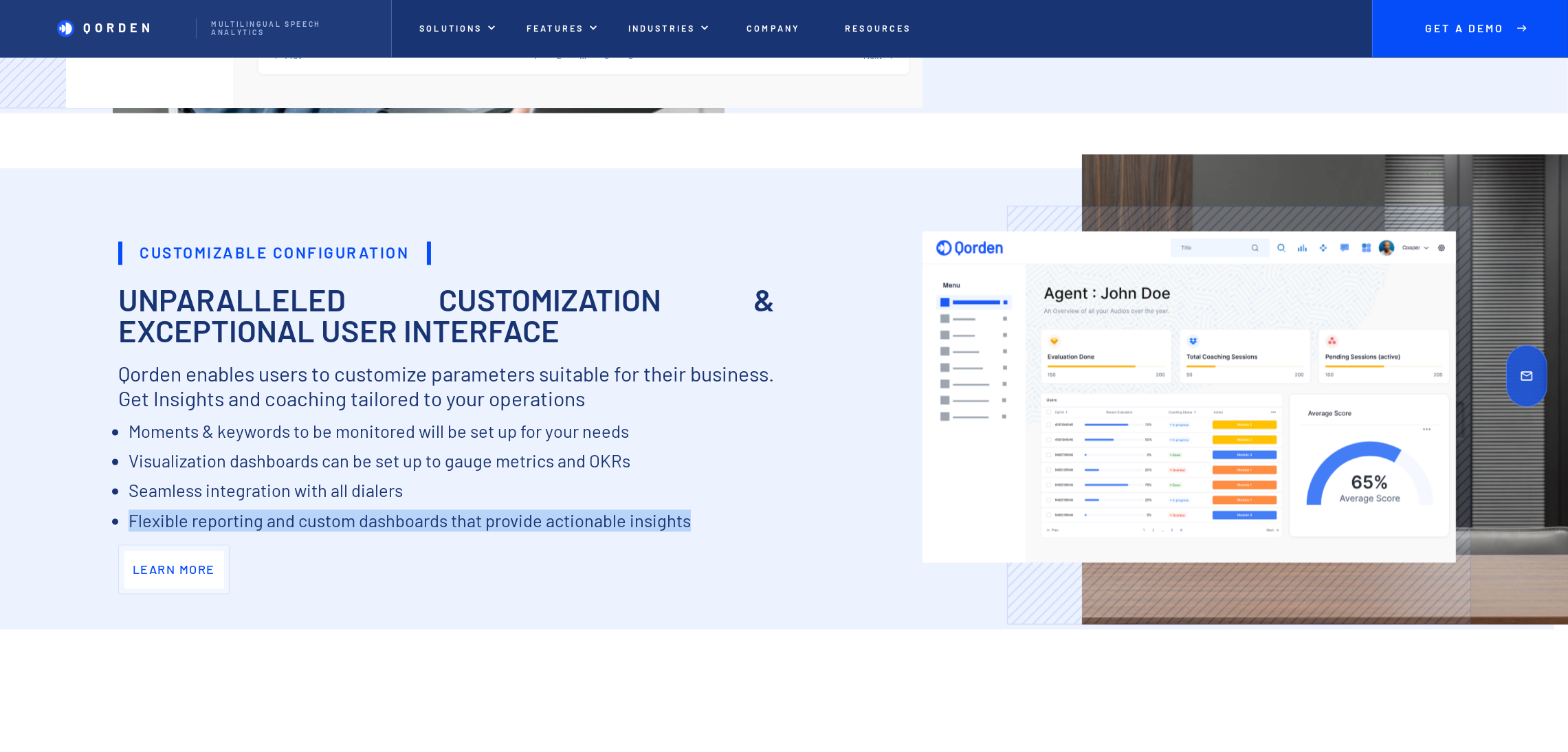 drag, startPoint x: 126, startPoint y: 520, endPoint x: 703, endPoint y: 538, distance: 577.28069 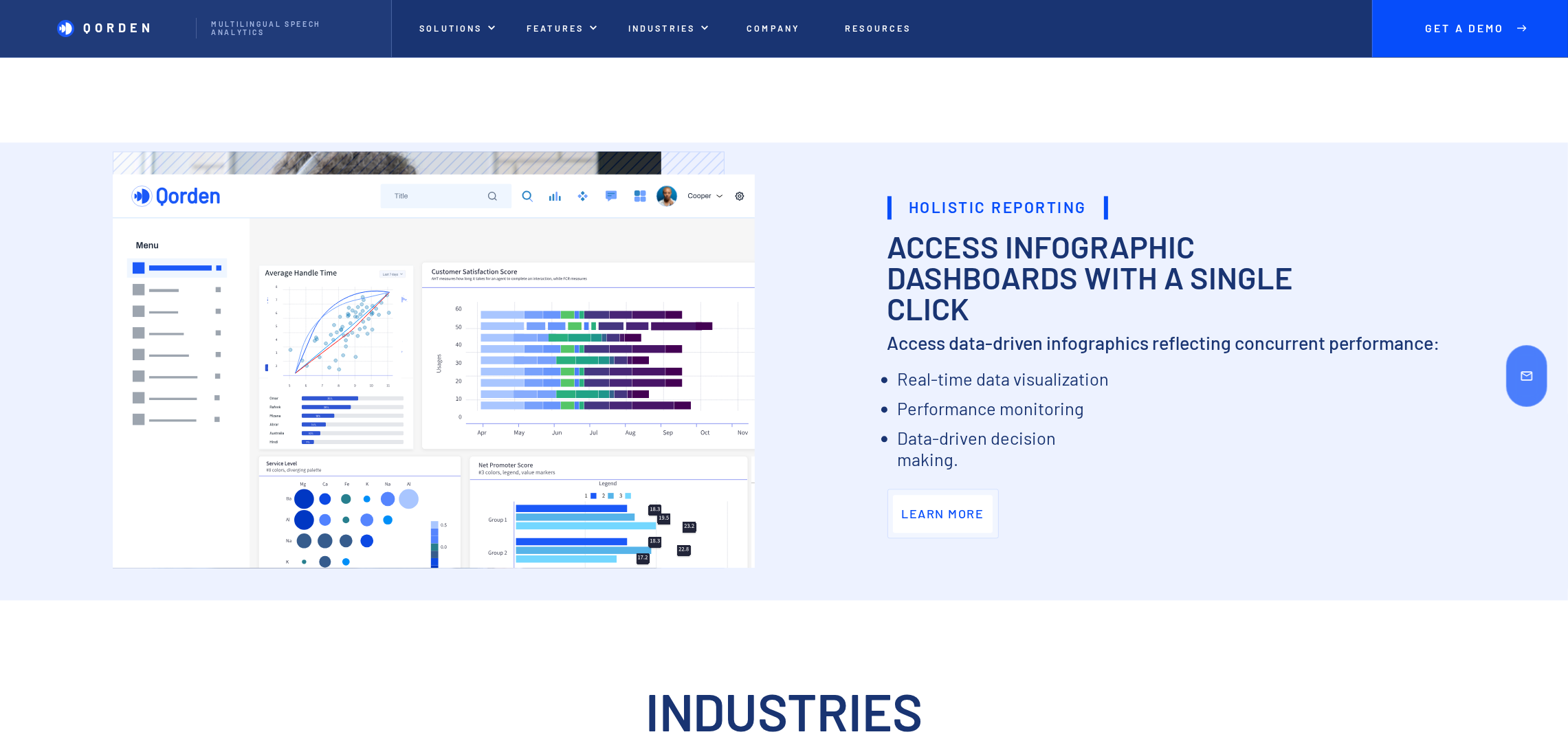 scroll, scrollTop: 4469, scrollLeft: 0, axis: vertical 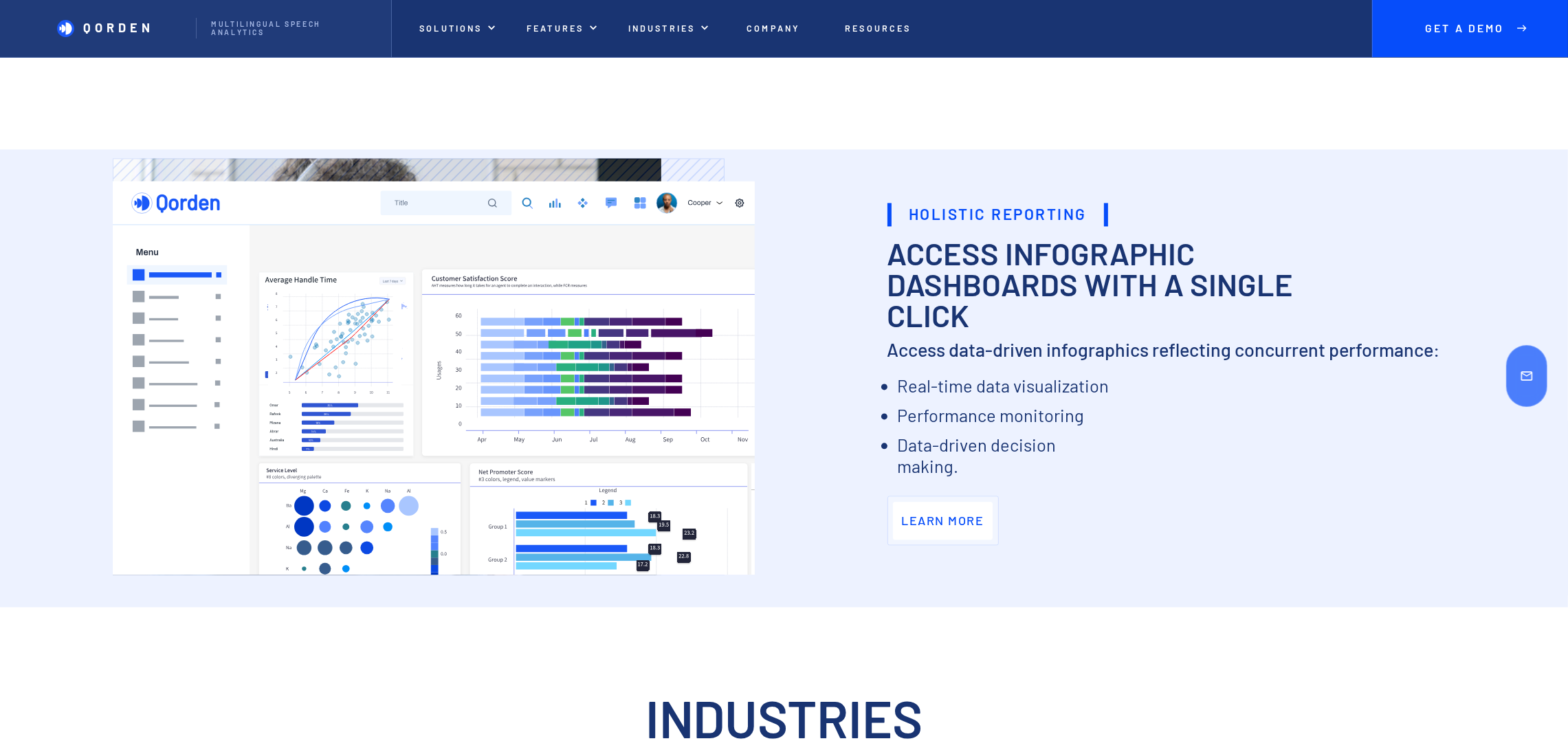 click on "Access Infographic Dashboards with a single click" at bounding box center [1090, 284] 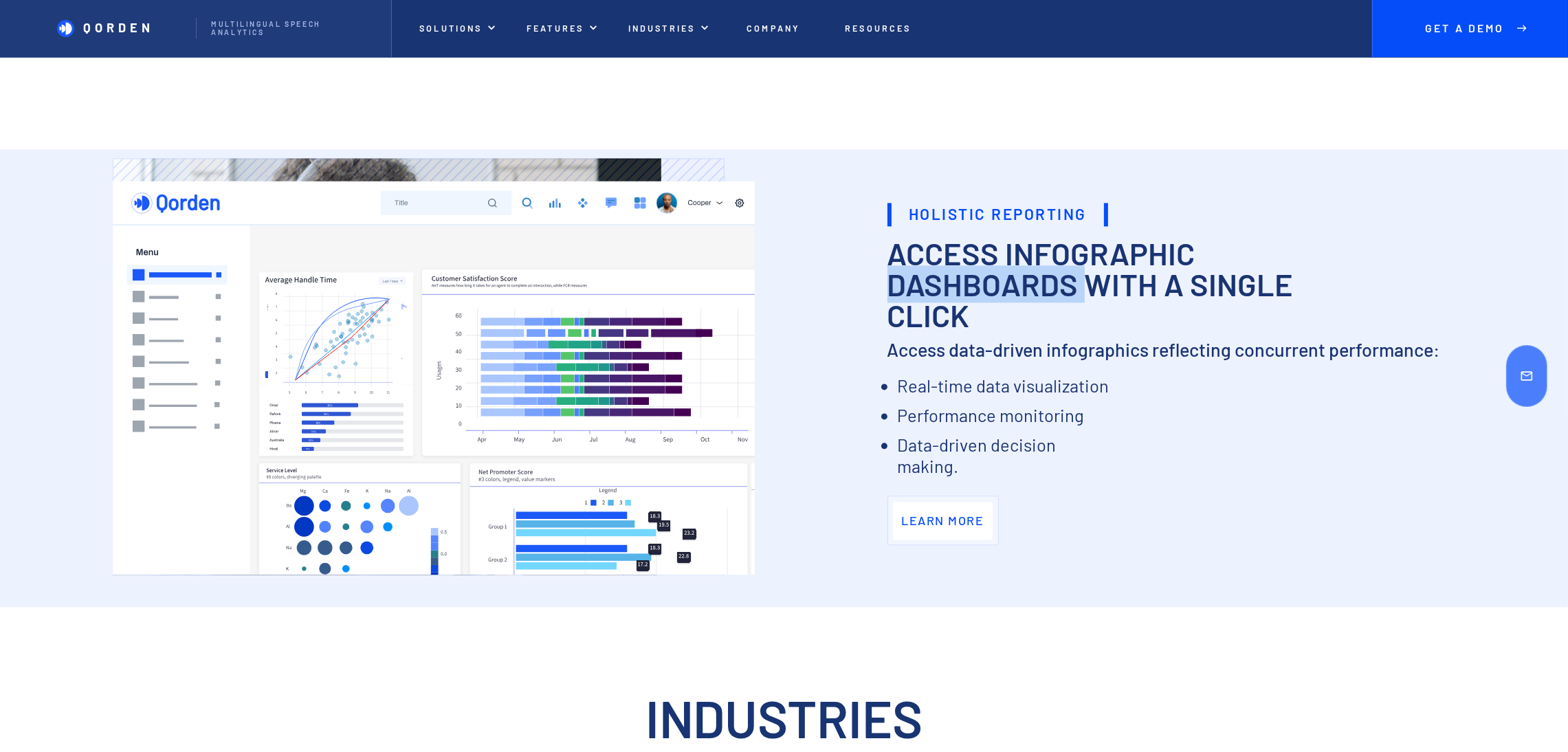 click on "Access Infographic Dashboards with a single click" at bounding box center [1090, 284] 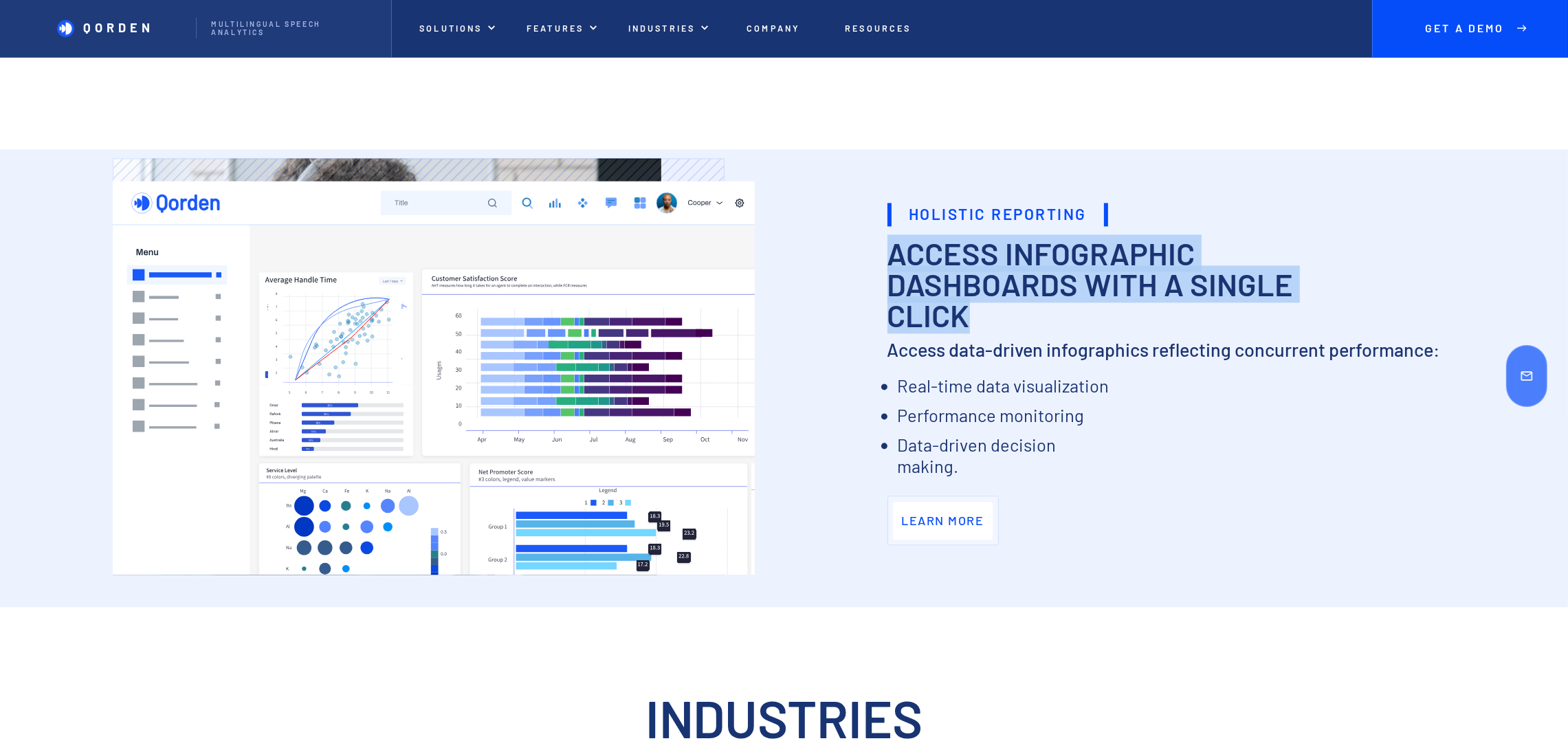 click on "Access Infographic Dashboards with a single click" at bounding box center (1090, 284) 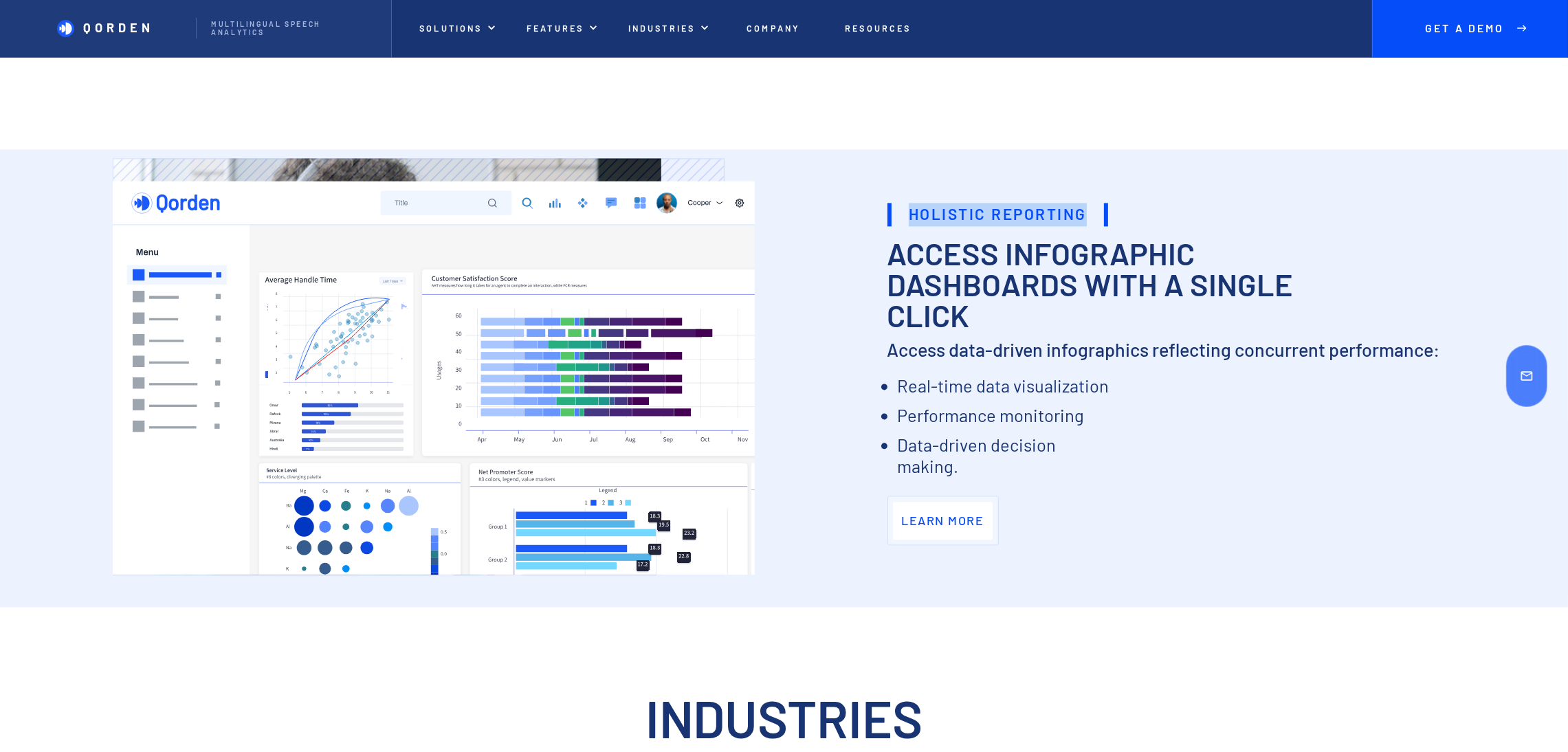 drag, startPoint x: 903, startPoint y: 212, endPoint x: 1087, endPoint y: 208, distance: 184.04347 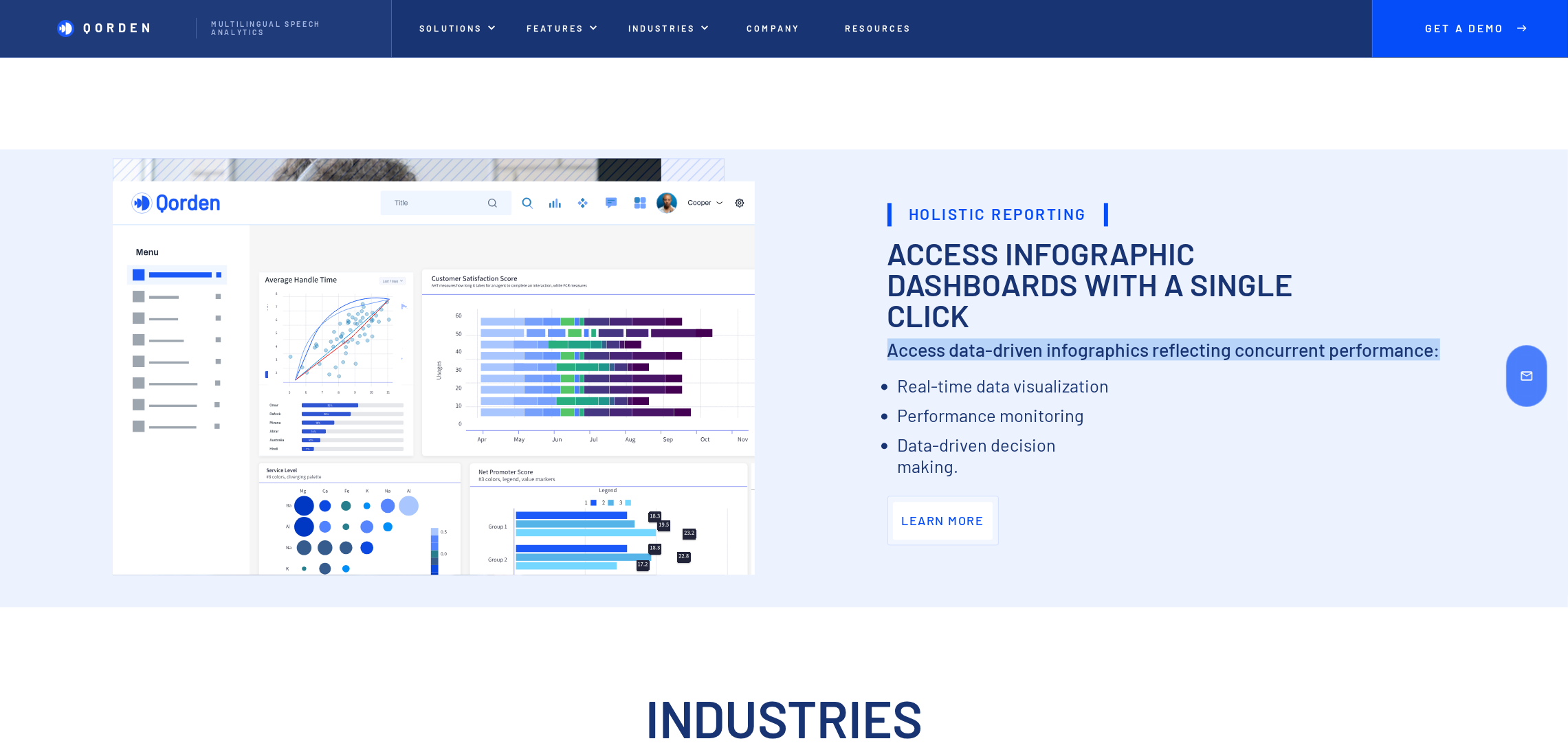 drag, startPoint x: 887, startPoint y: 351, endPoint x: 1442, endPoint y: 333, distance: 555.29182 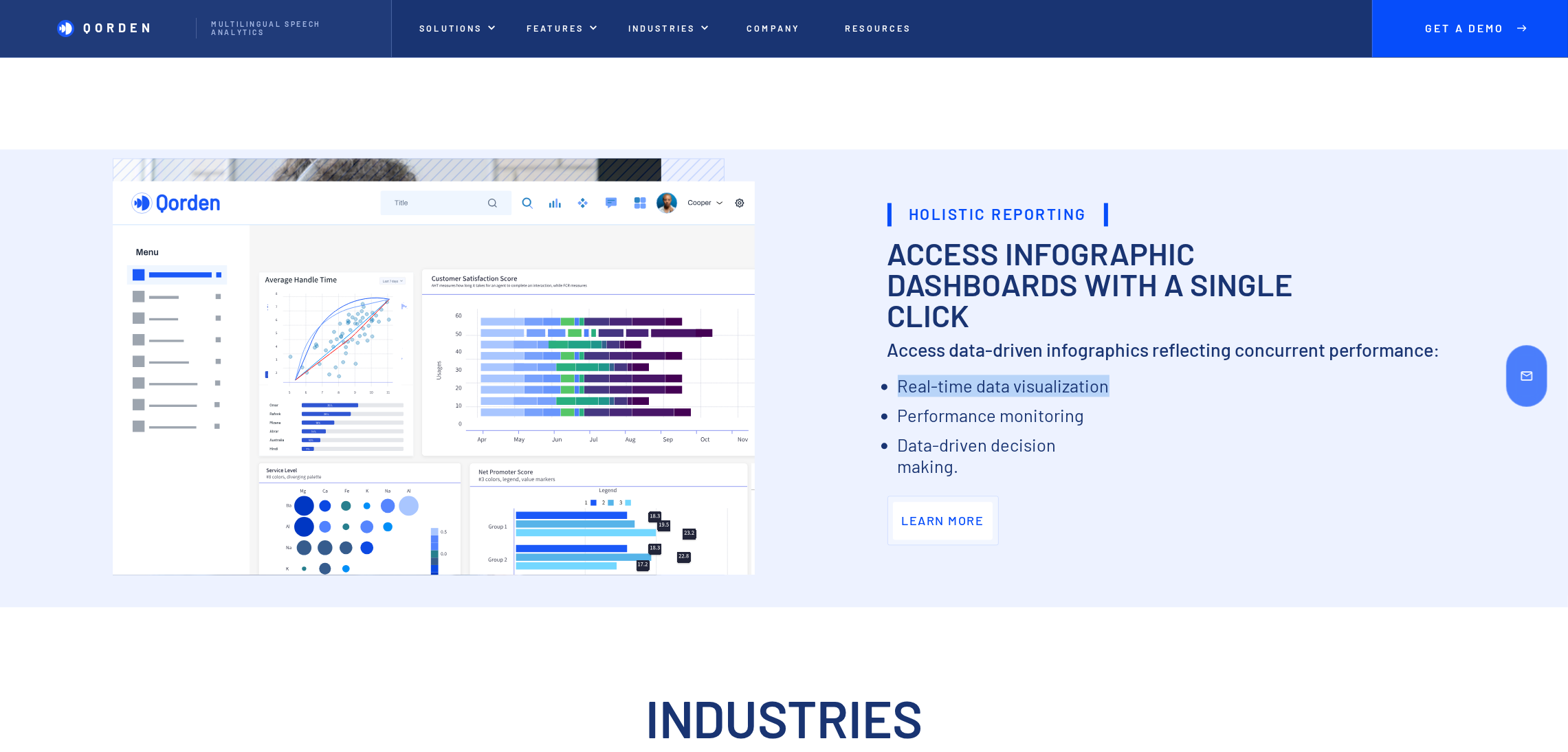 drag, startPoint x: 894, startPoint y: 386, endPoint x: 1149, endPoint y: 394, distance: 255.12546 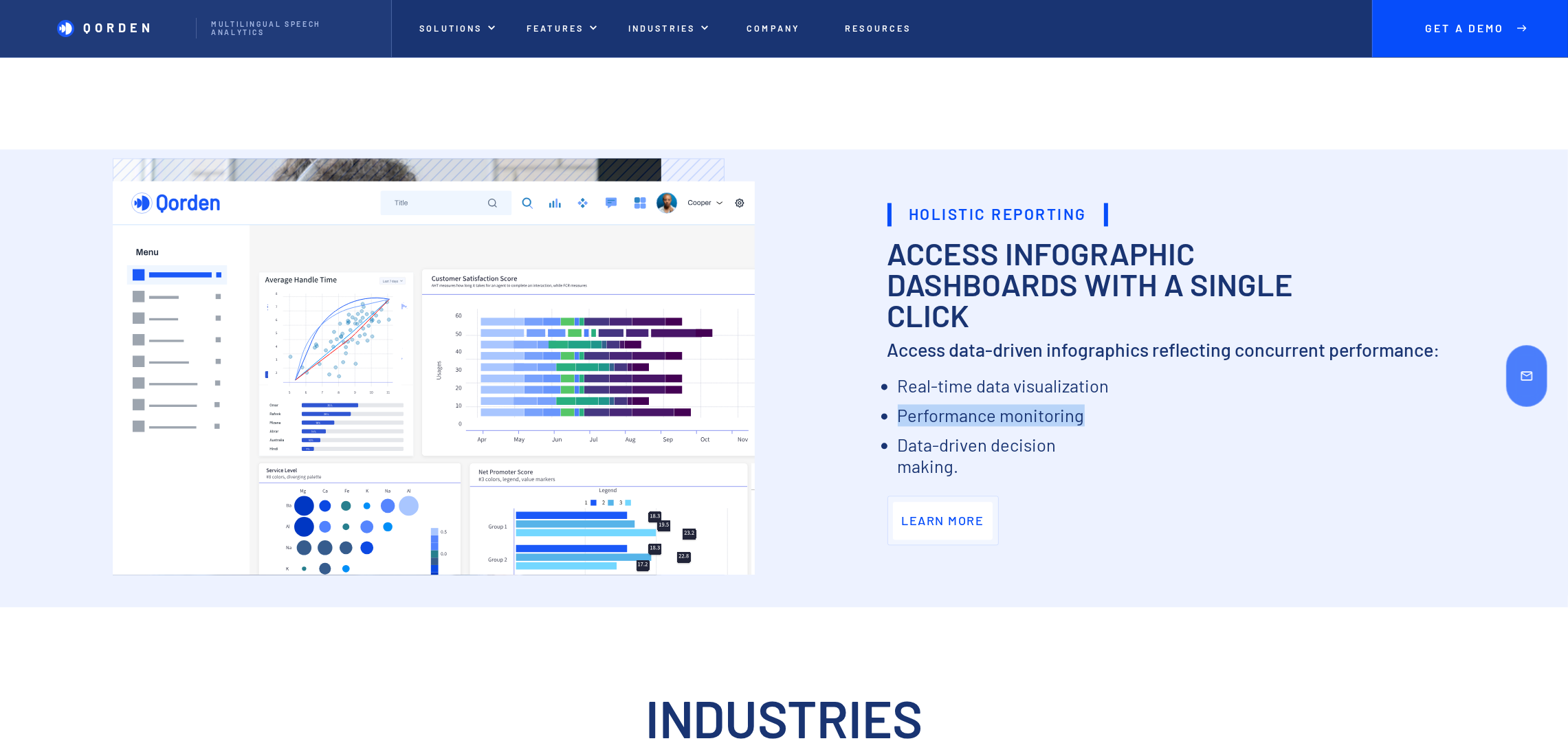 drag, startPoint x: 1088, startPoint y: 417, endPoint x: 876, endPoint y: 406, distance: 212.28519 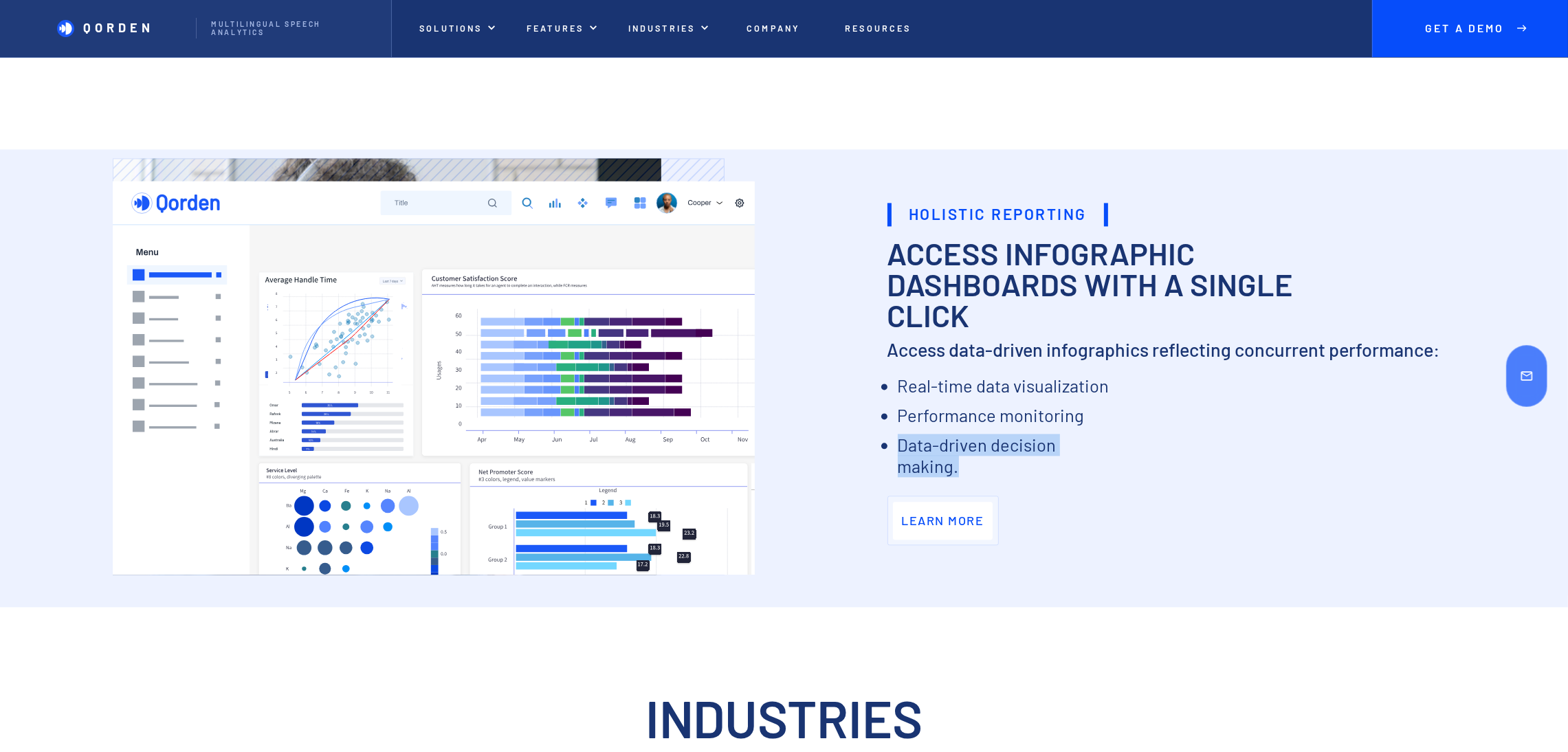 drag, startPoint x: 971, startPoint y: 467, endPoint x: 898, endPoint y: 447, distance: 75.69016 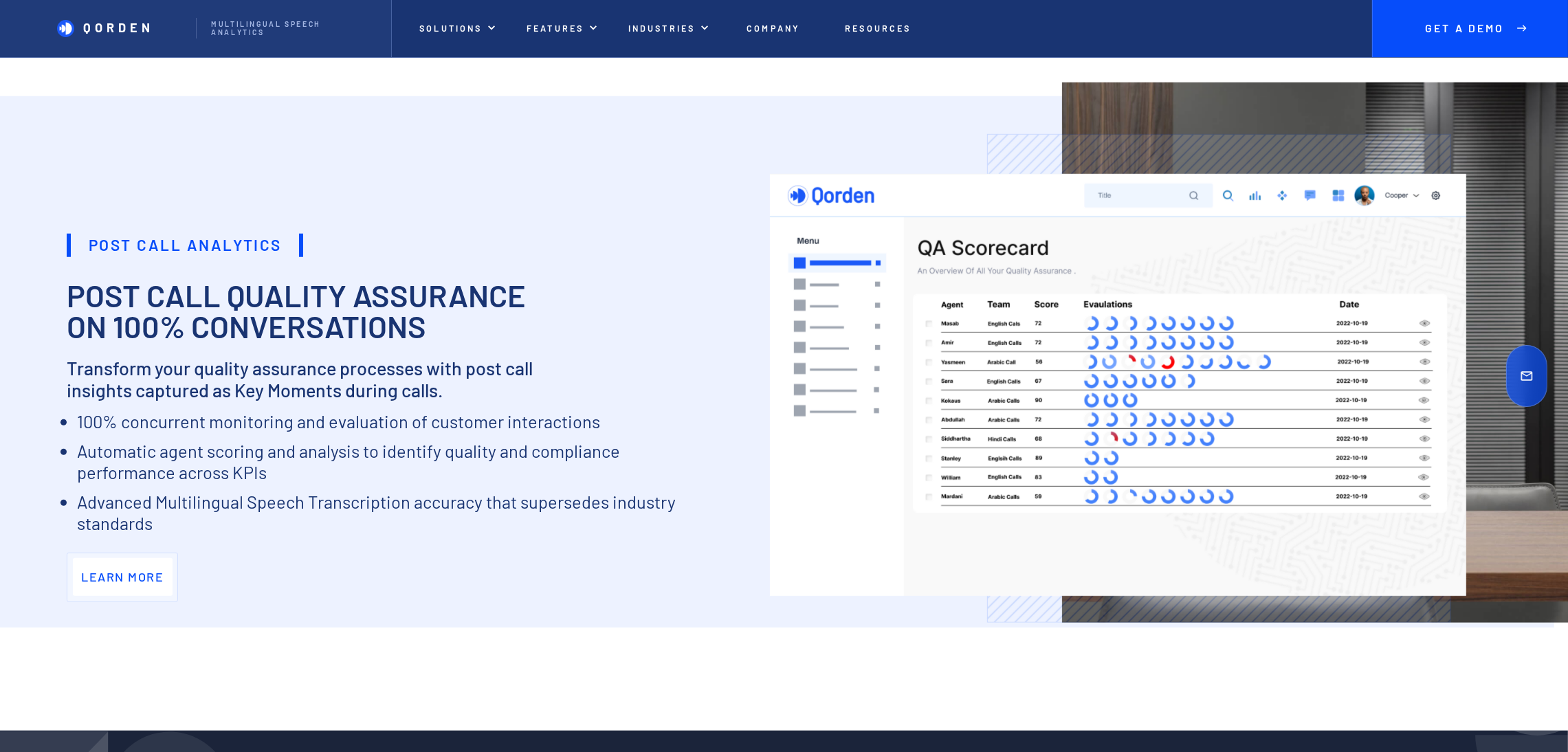 scroll, scrollTop: 2098, scrollLeft: 0, axis: vertical 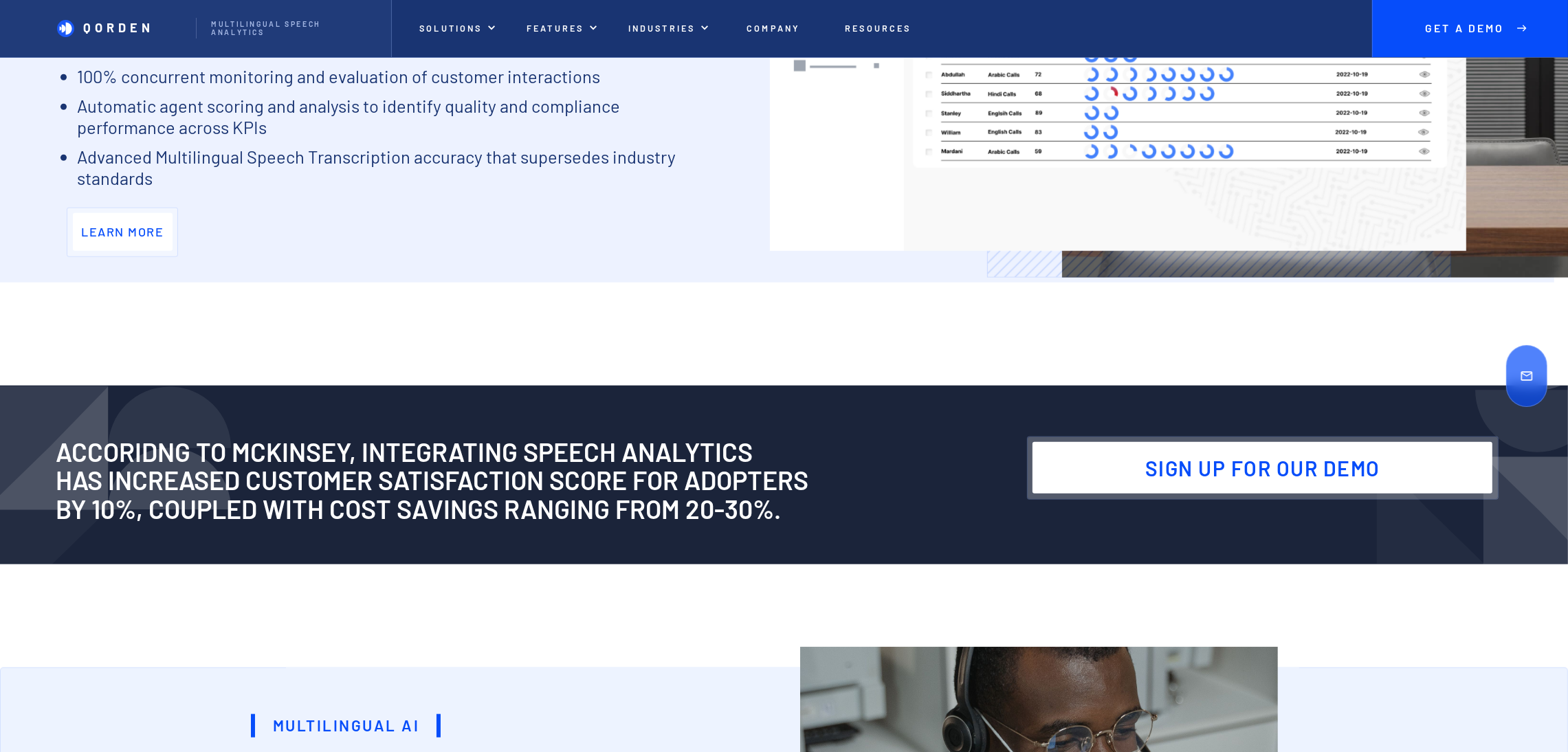click on "Accoridng to mckinsey, integrating speech analytics  has increased Customer satisfaction score for adopters  by 10%, coupled with cost savings ranging from 20-30%." at bounding box center (534, 480) 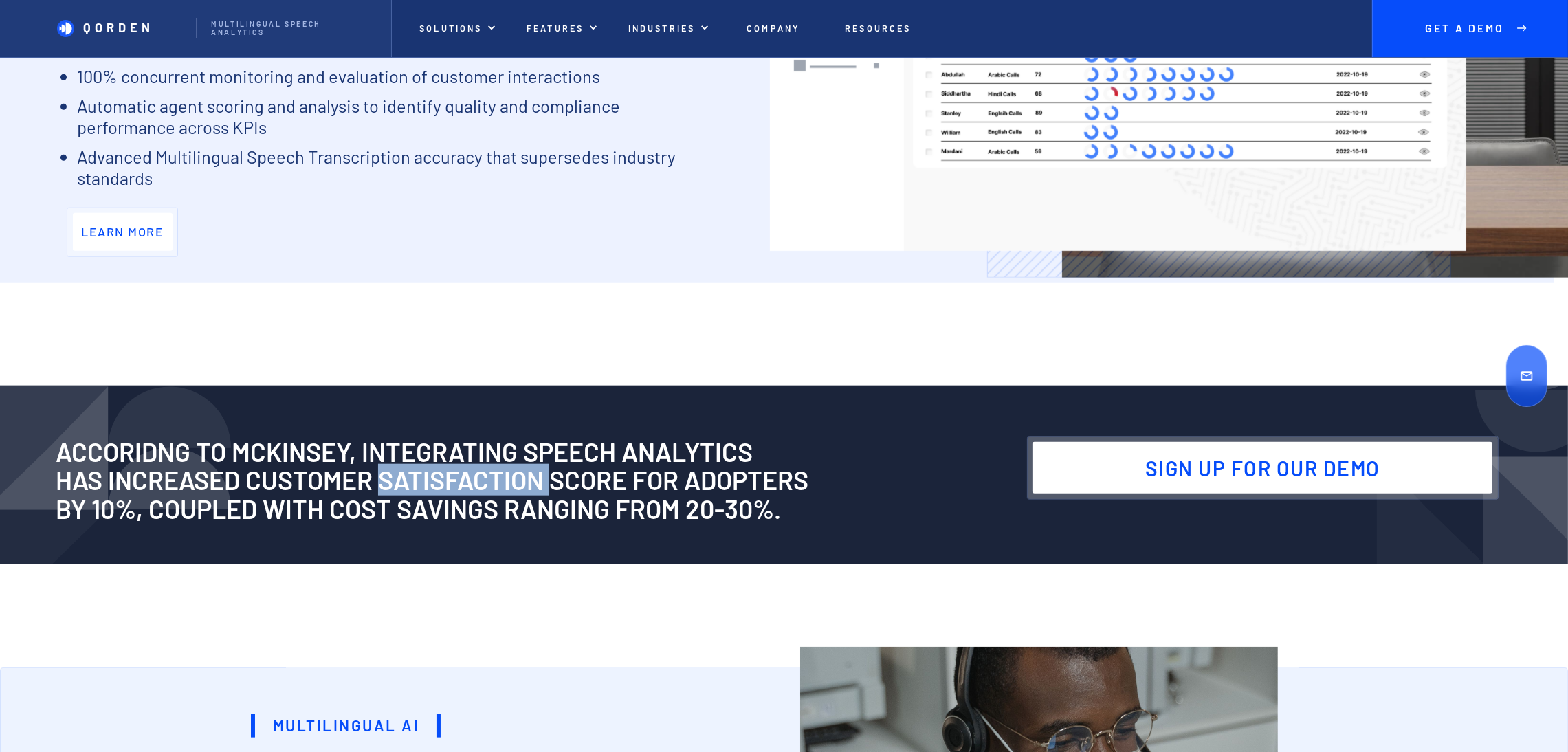 click on "Accoridng to mckinsey, integrating speech analytics  has increased Customer satisfaction score for adopters  by 10%, coupled with cost savings ranging from 20-30%." at bounding box center (534, 480) 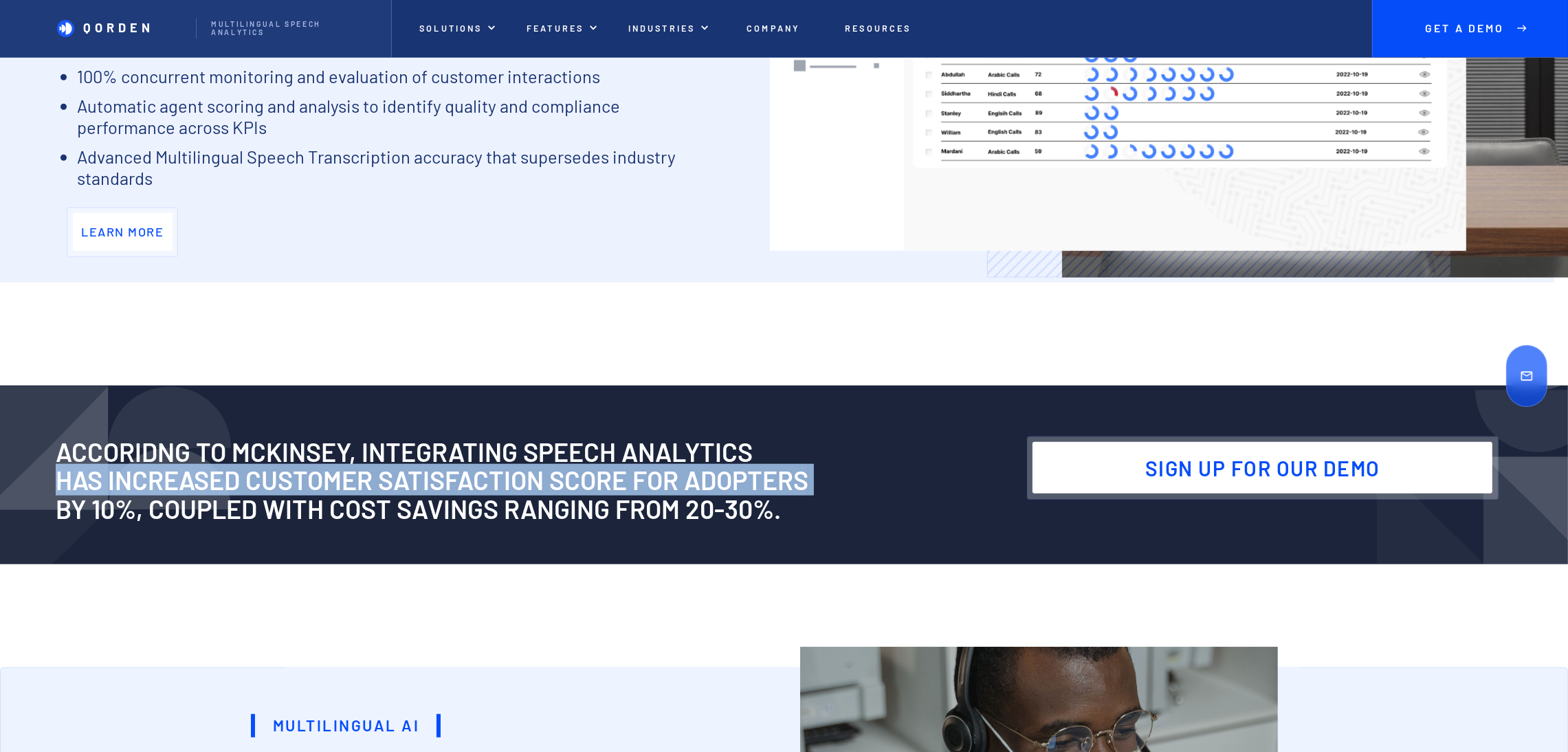 click on "Accoridng to mckinsey, integrating speech analytics  has increased Customer satisfaction score for adopters  by 10%, coupled with cost savings ranging from 20-30%." at bounding box center [534, 480] 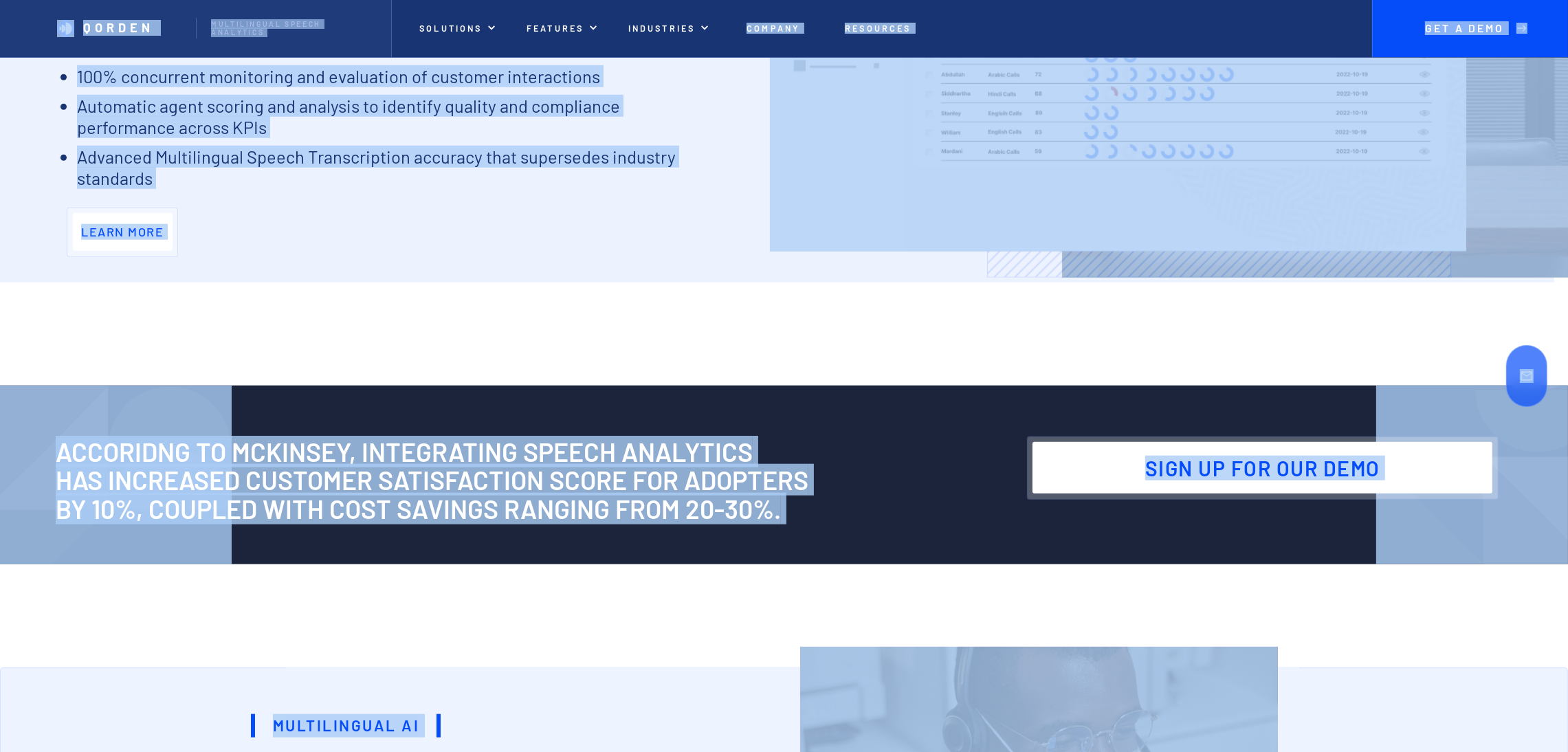 click on "Accoridng to mckinsey, integrating speech analytics  has increased Customer satisfaction score for adopters  by 10%, coupled with cost savings ranging from 20-30%." at bounding box center [534, 480] 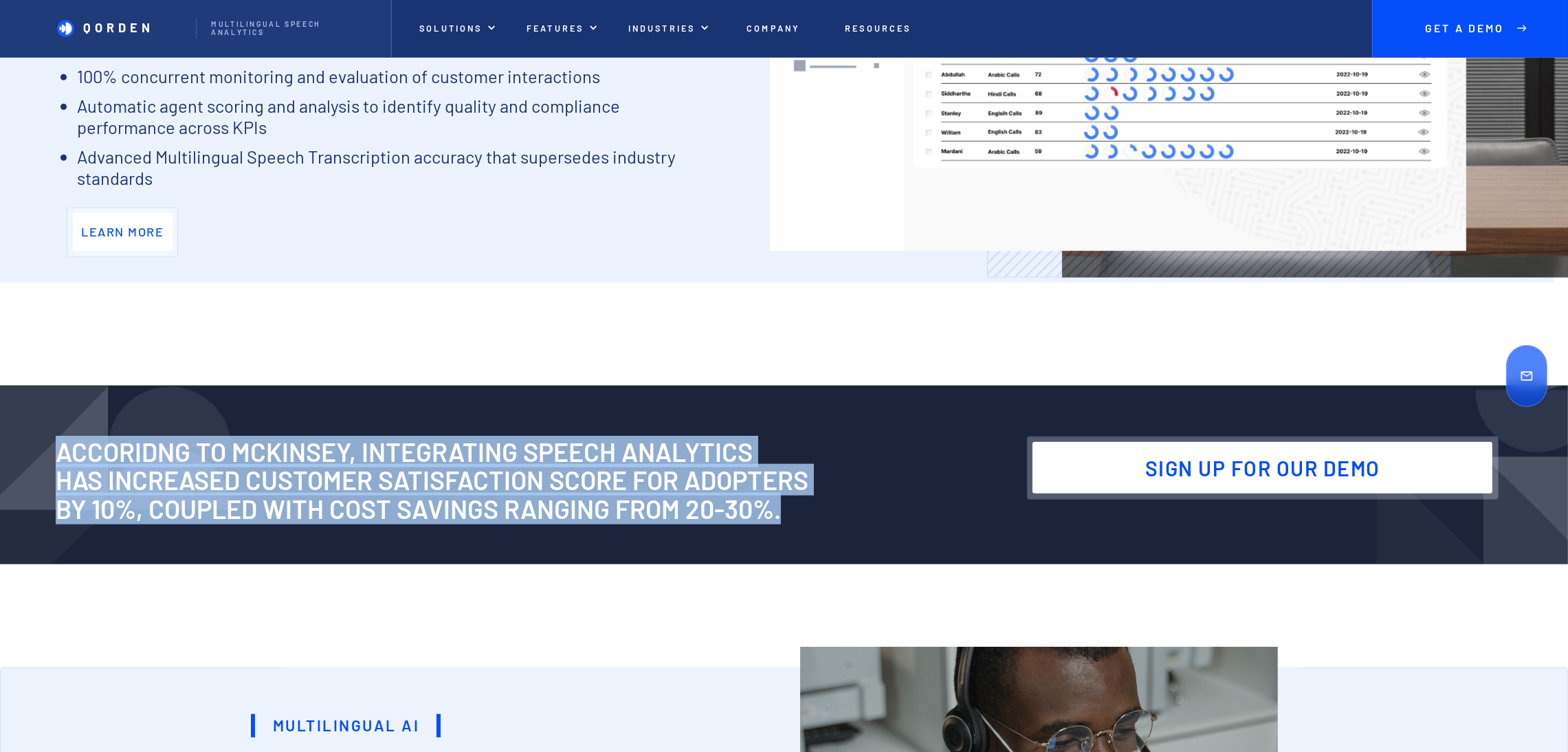 drag, startPoint x: 797, startPoint y: 521, endPoint x: 43, endPoint y: 457, distance: 756.7113 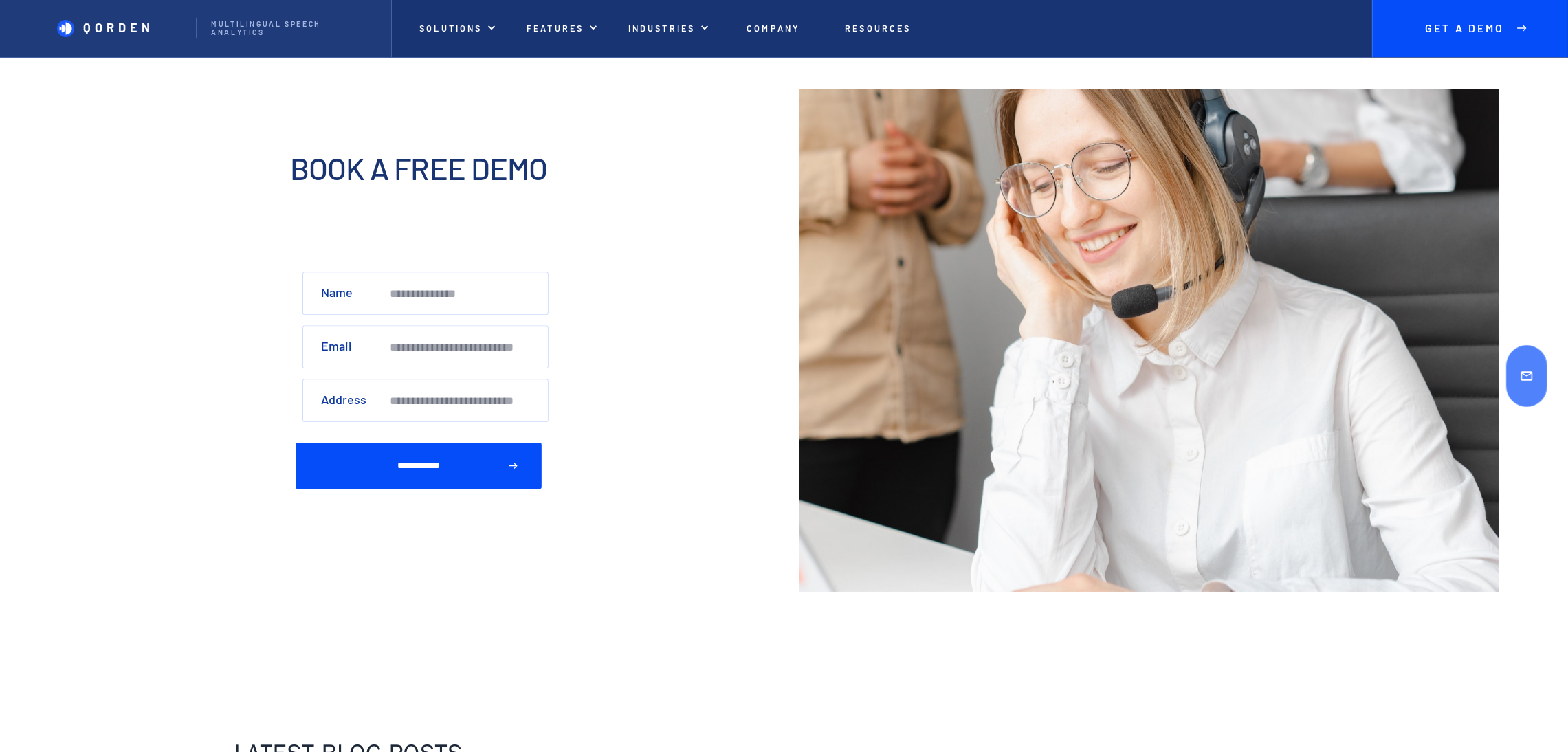 scroll, scrollTop: 5604, scrollLeft: 0, axis: vertical 